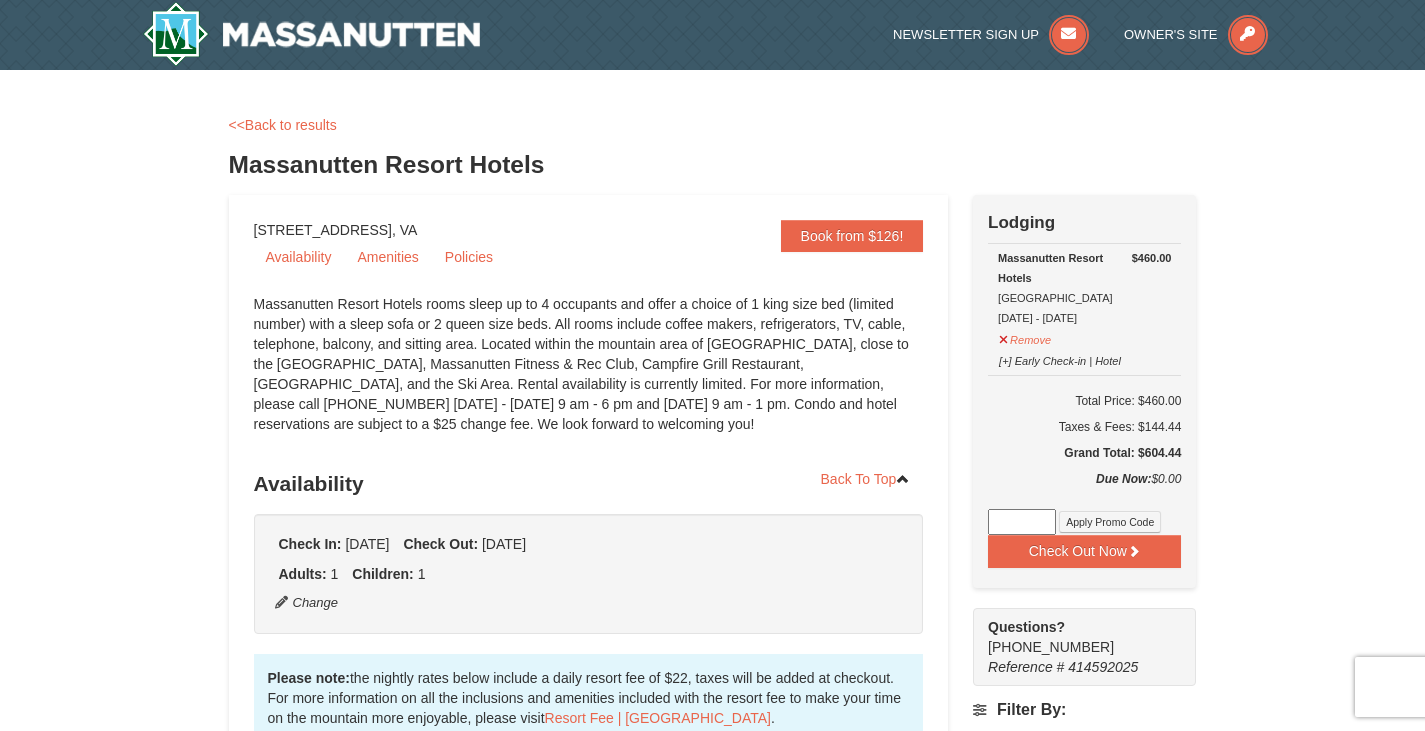 scroll, scrollTop: 0, scrollLeft: 0, axis: both 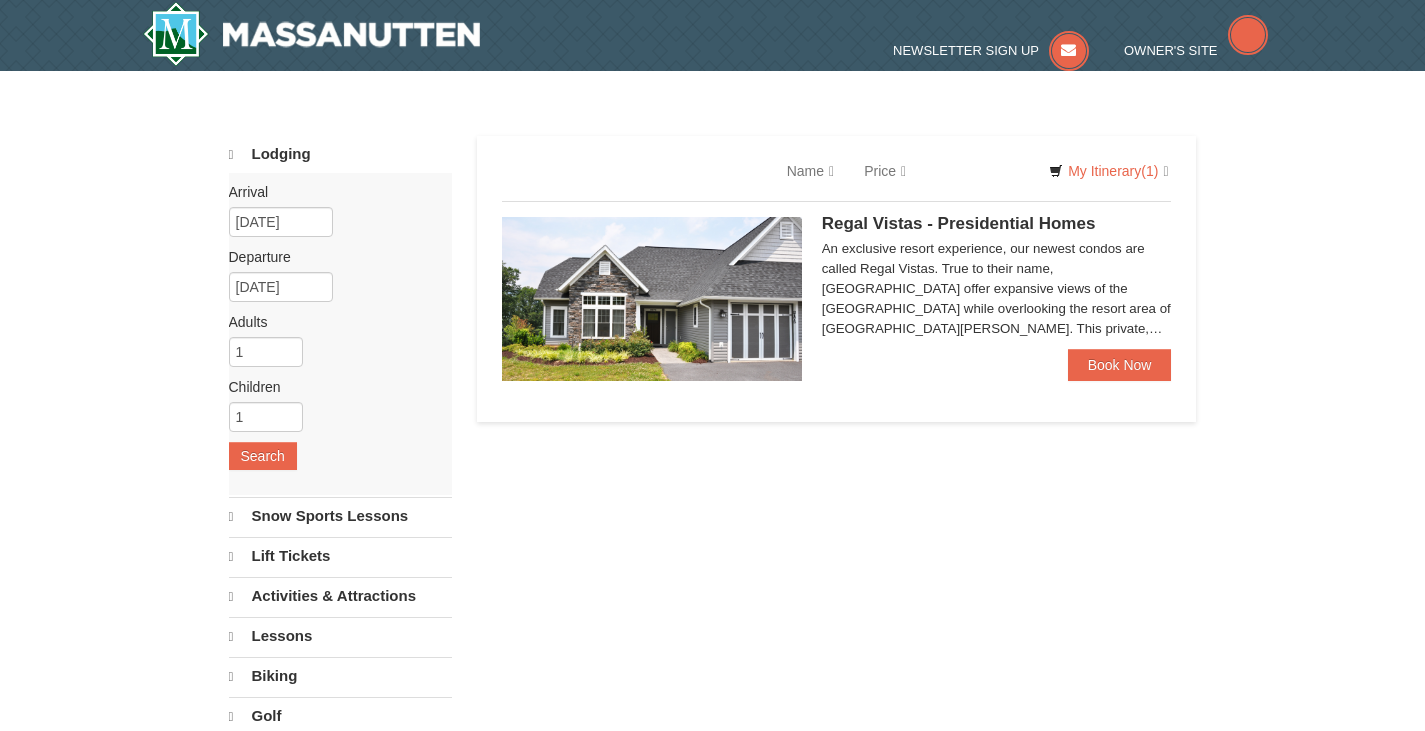select on "7" 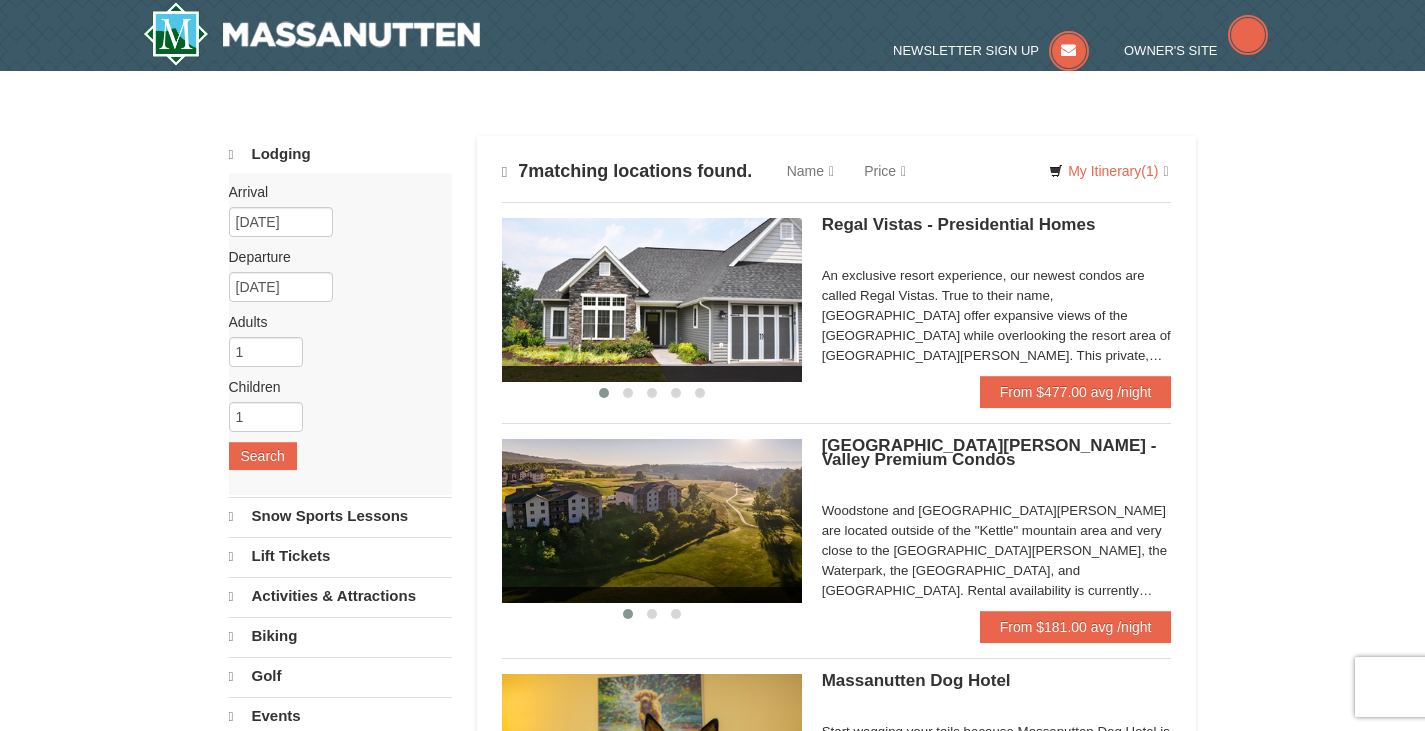 scroll, scrollTop: 1067, scrollLeft: 0, axis: vertical 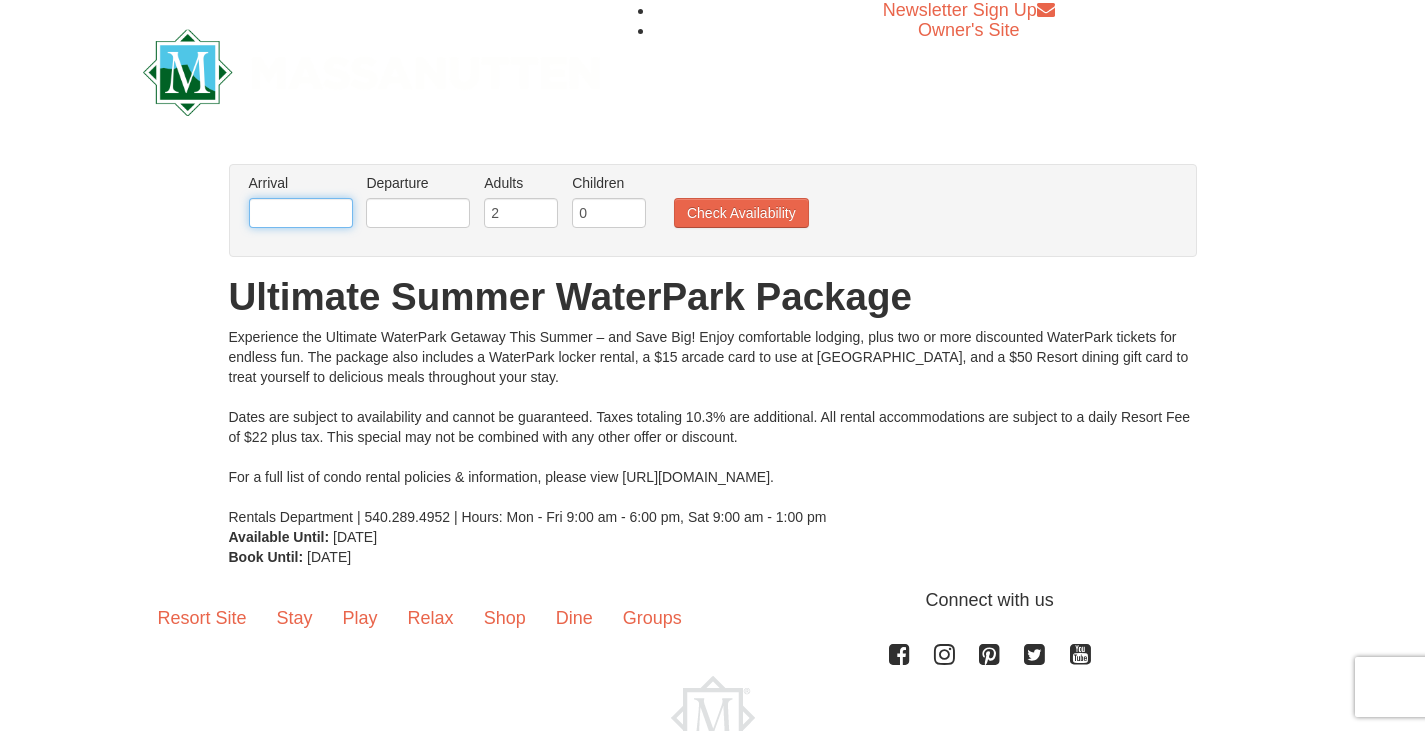 click at bounding box center [301, 213] 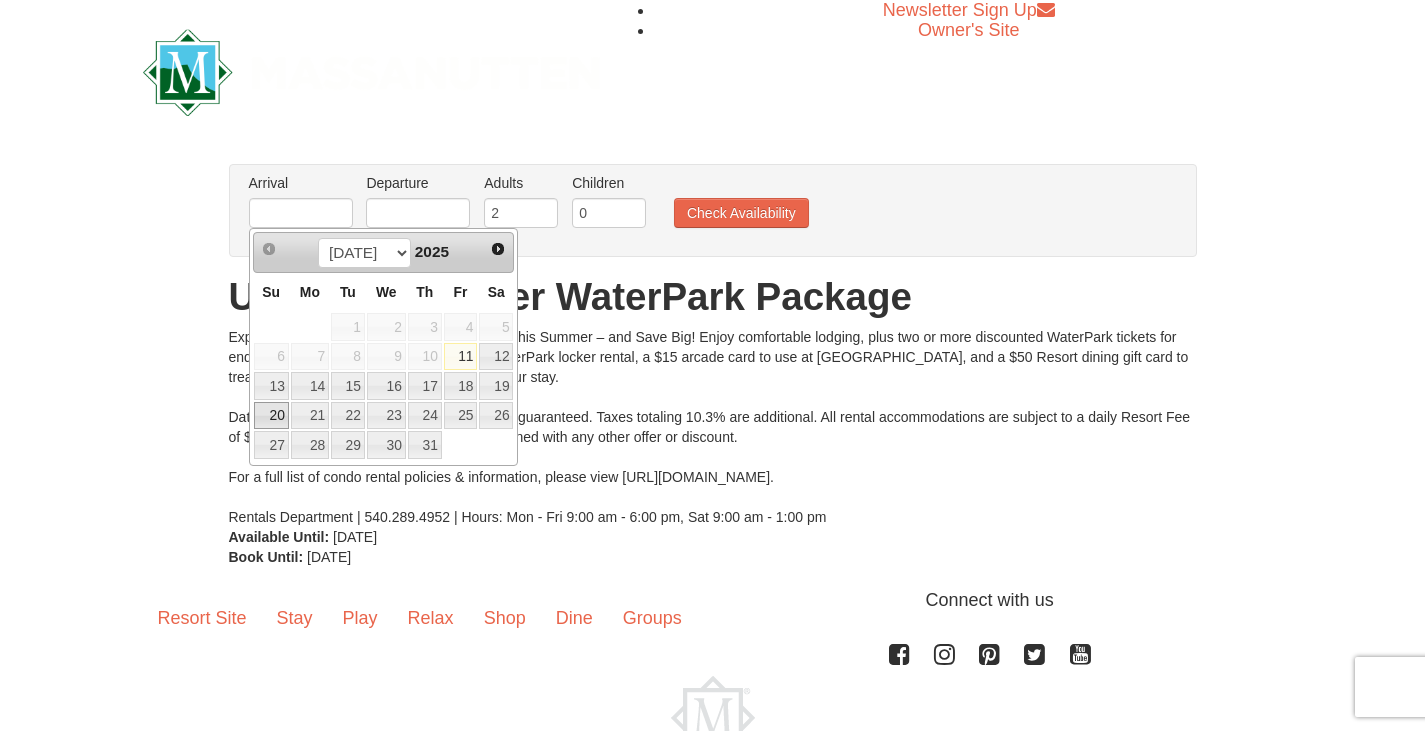click on "20" at bounding box center [271, 416] 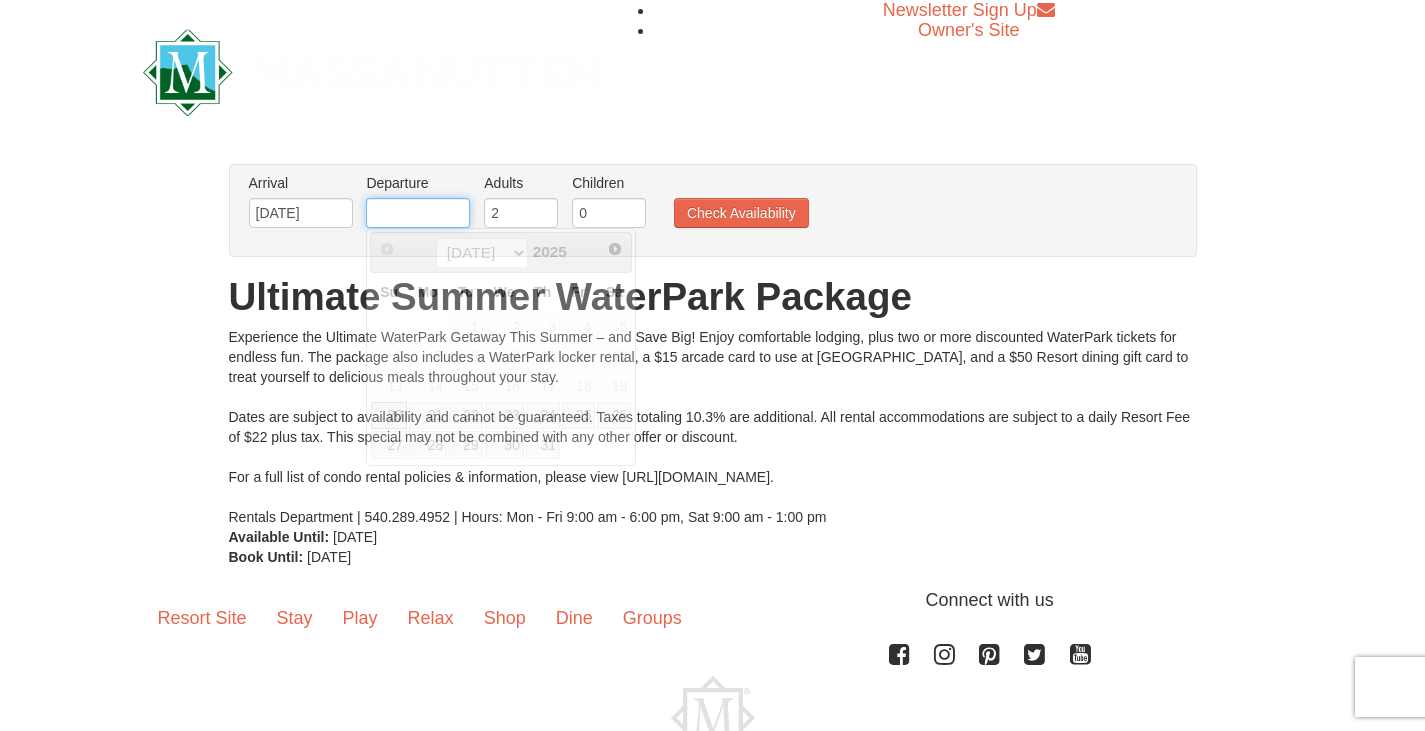 click at bounding box center [418, 213] 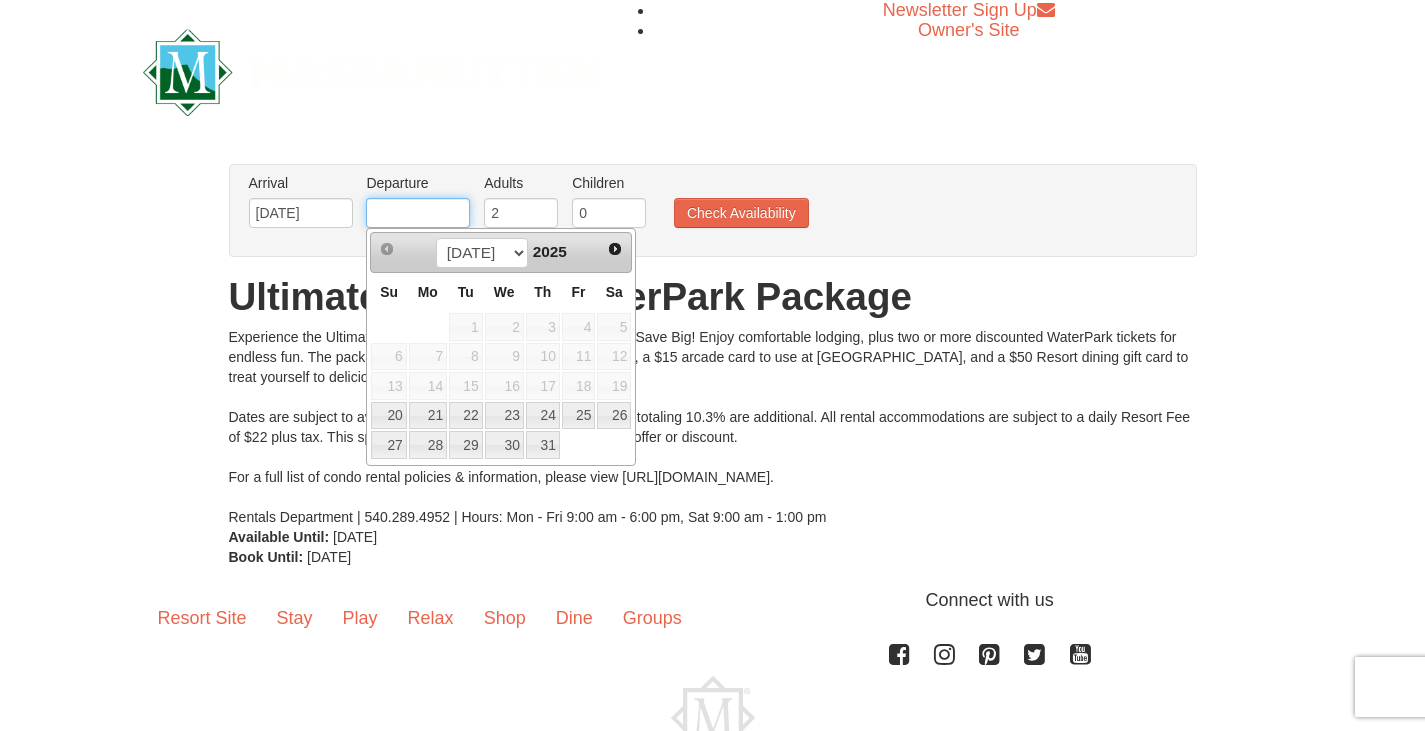 type on "[DATE]" 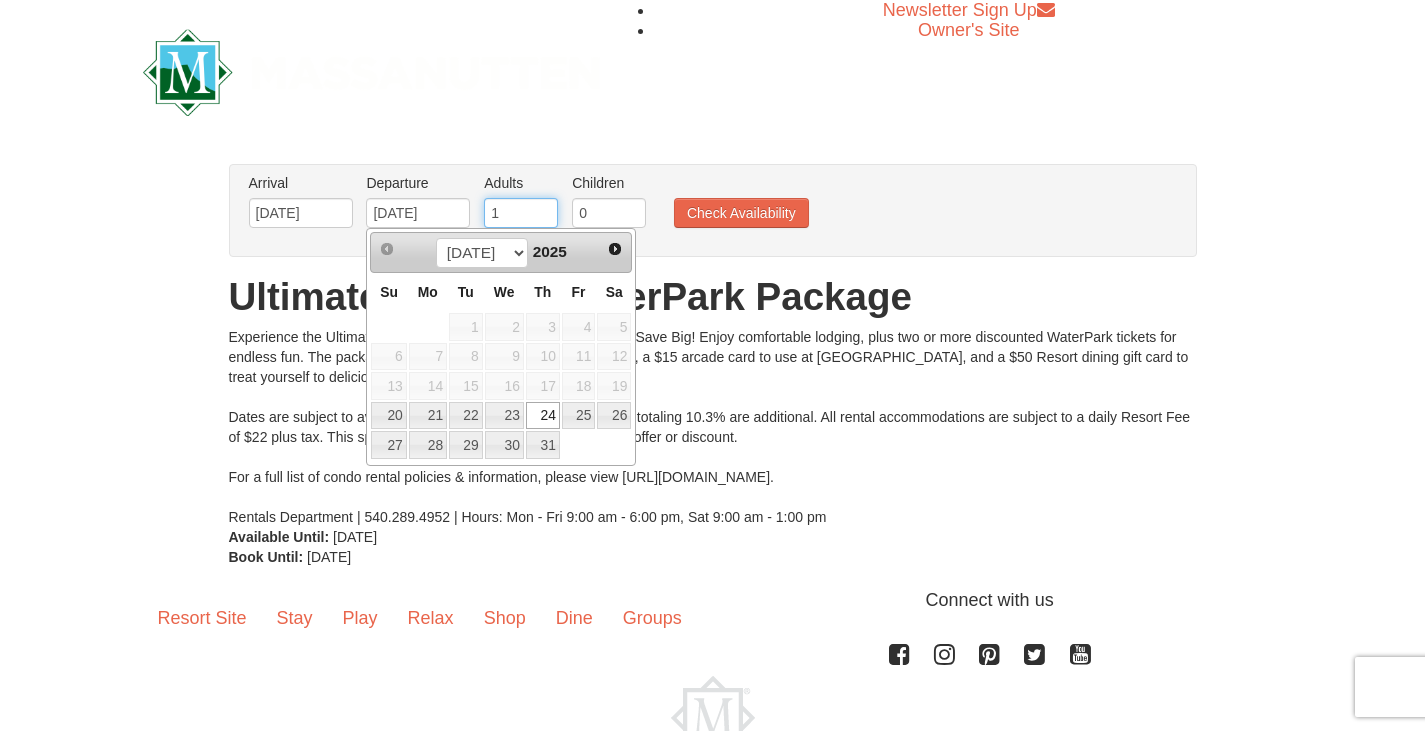 type on "1" 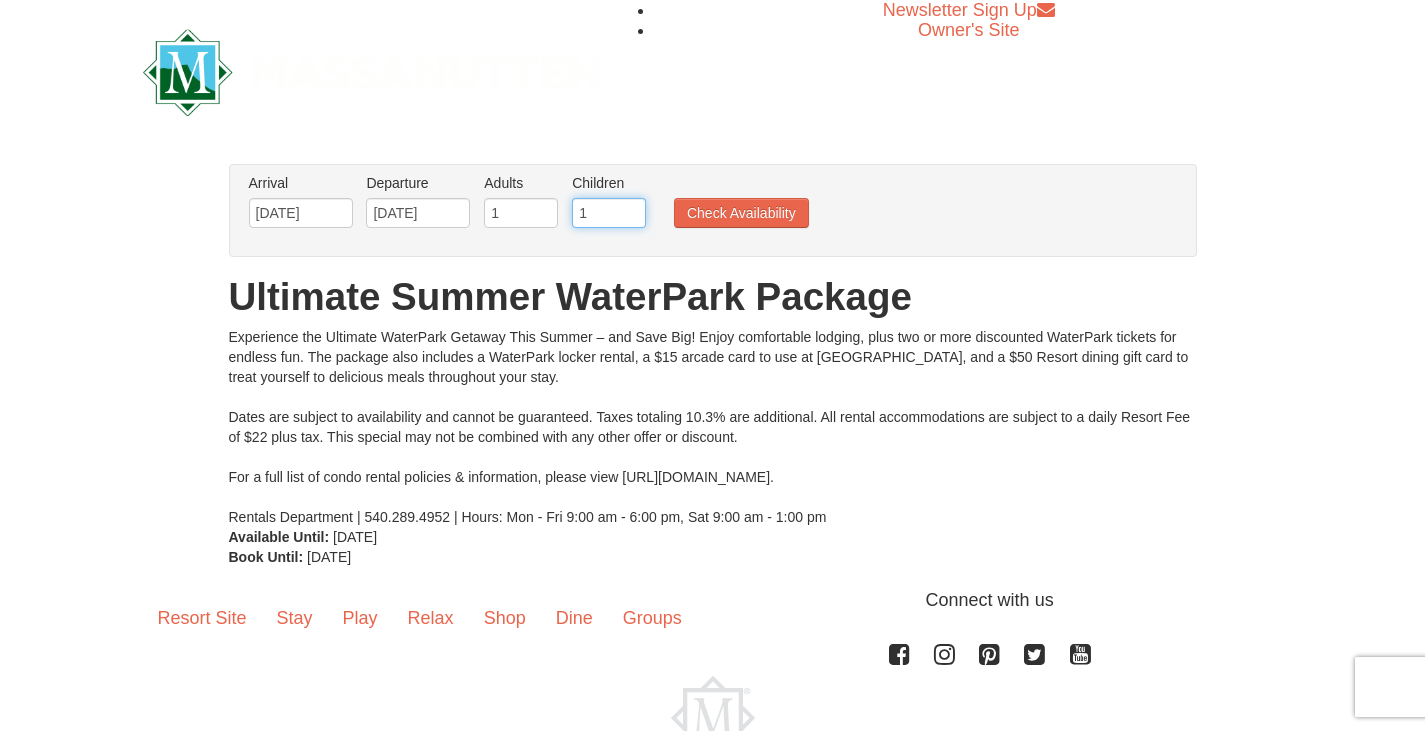 type on "1" 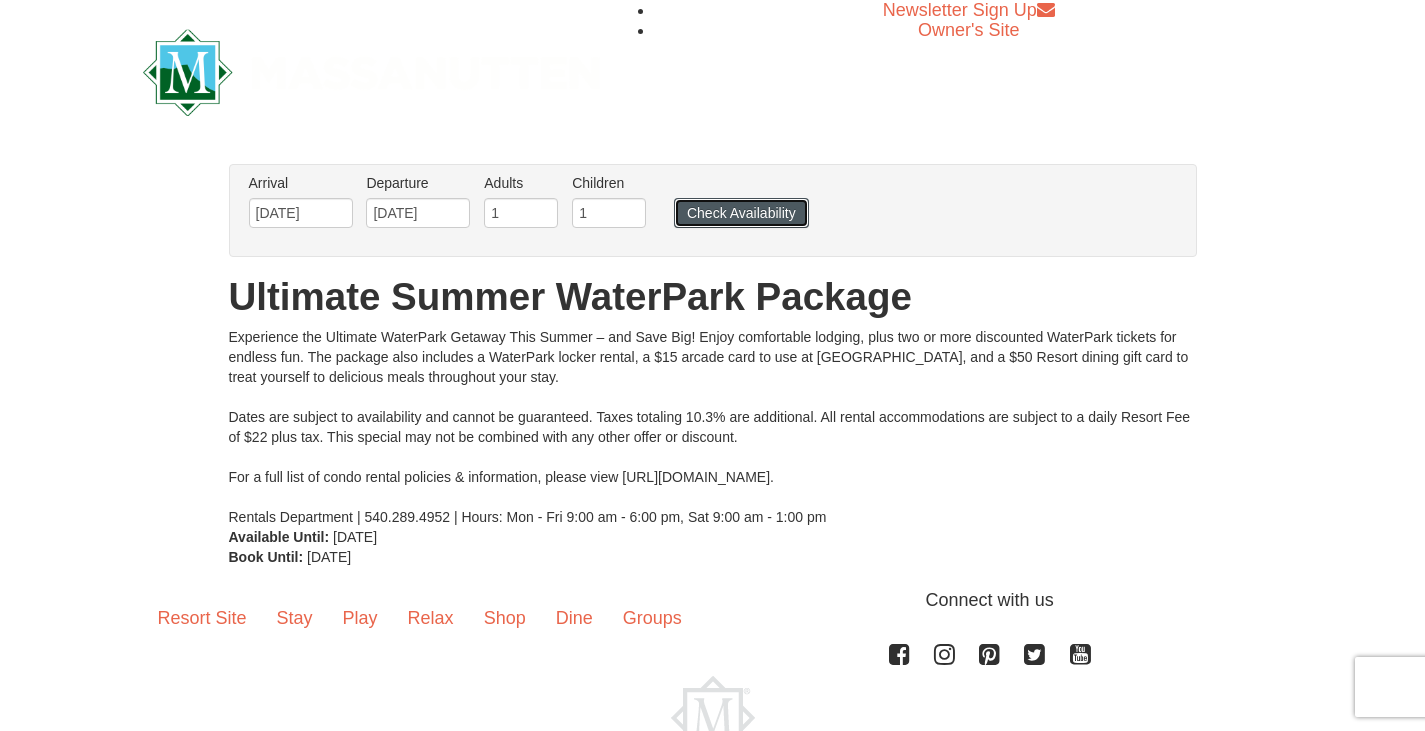 click on "Check Availability" at bounding box center (741, 213) 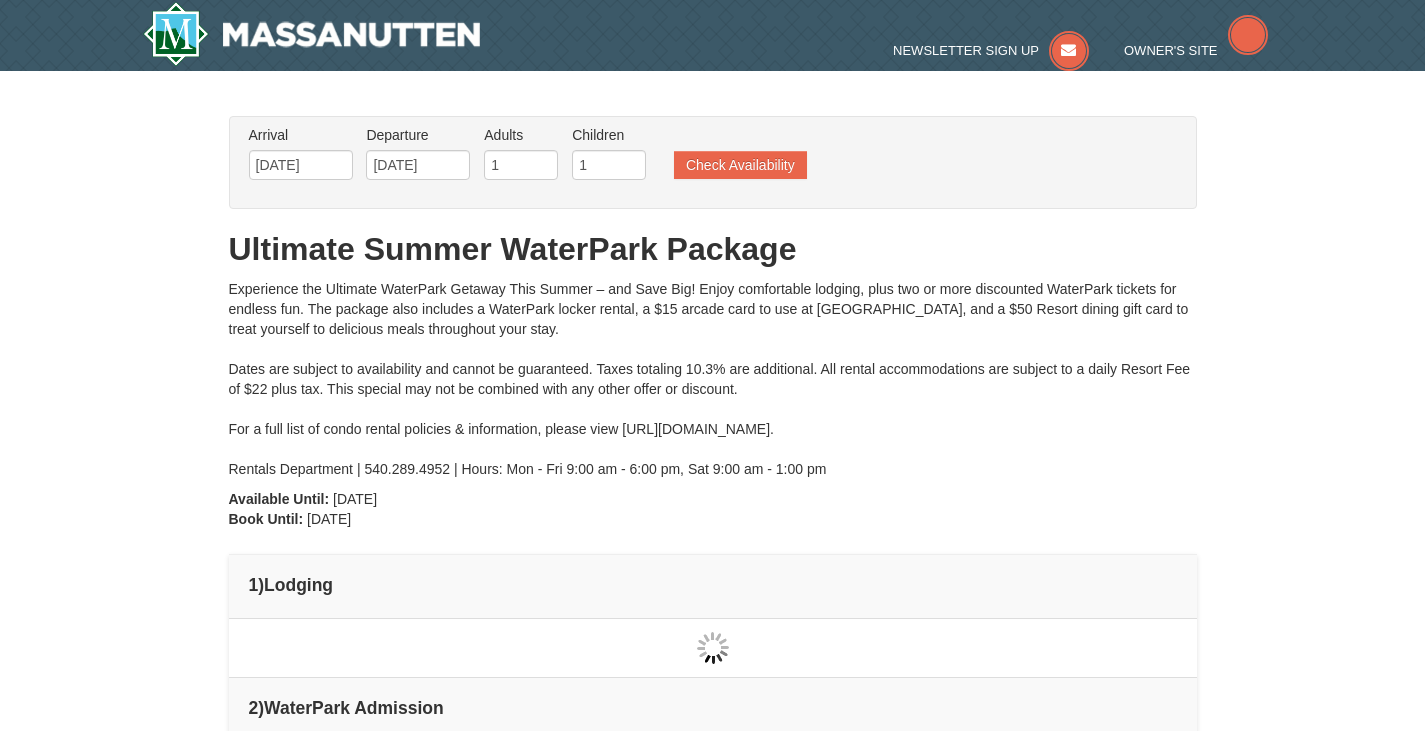 scroll, scrollTop: 0, scrollLeft: 0, axis: both 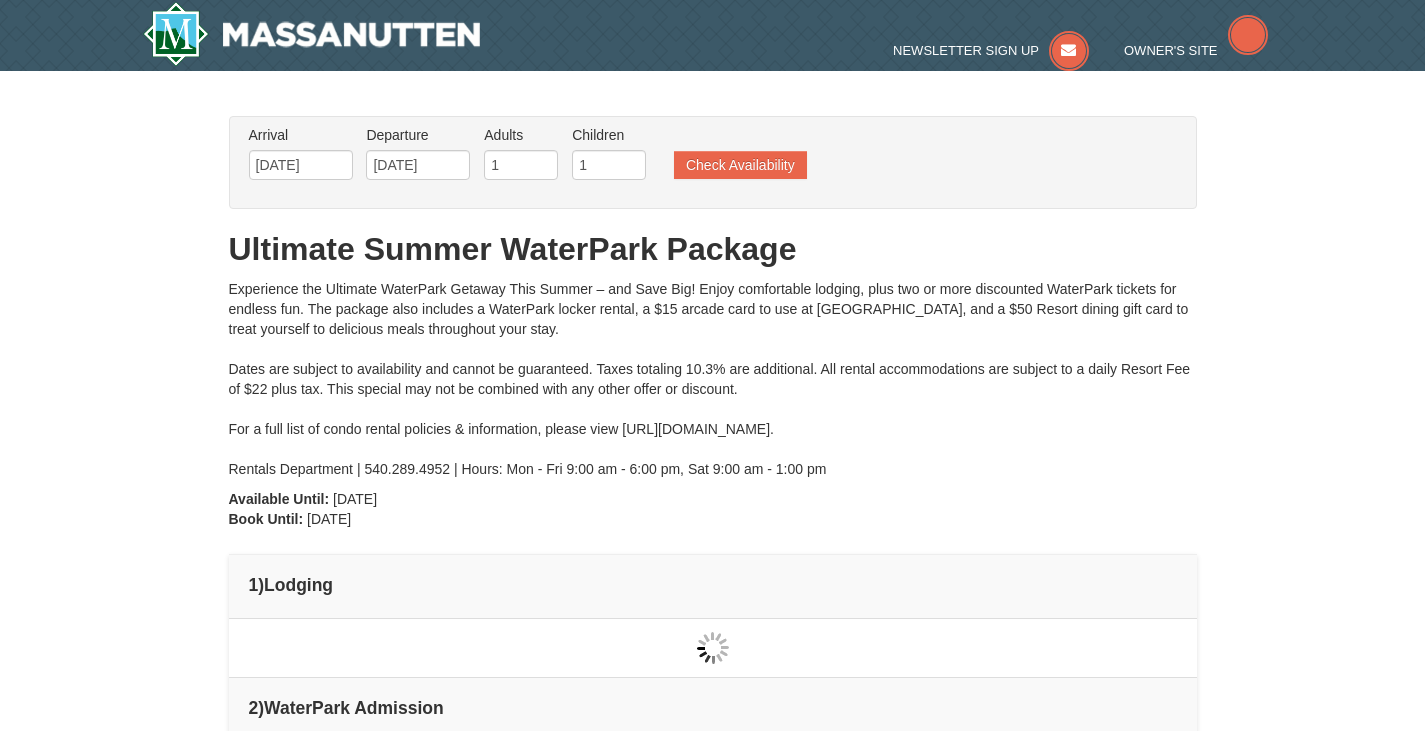 type on "[DATE]" 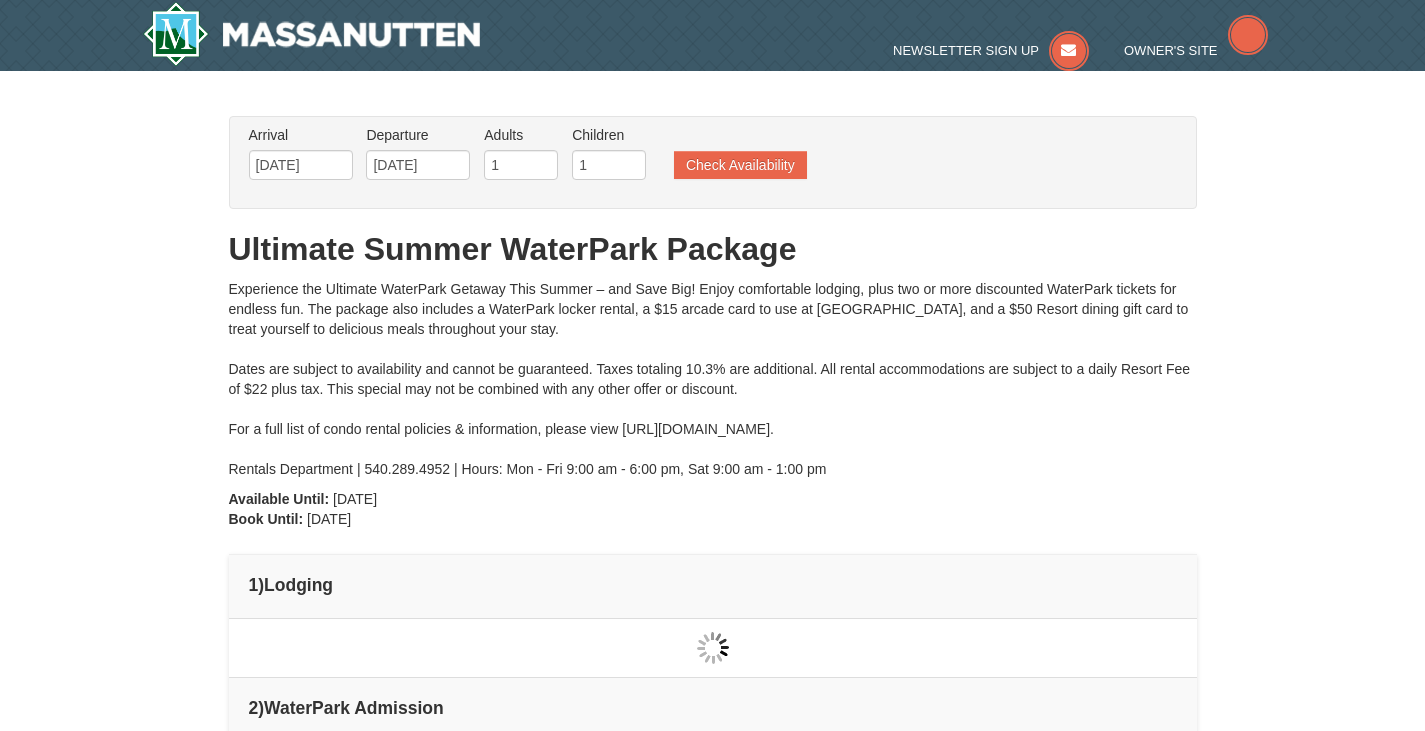 type on "[DATE]" 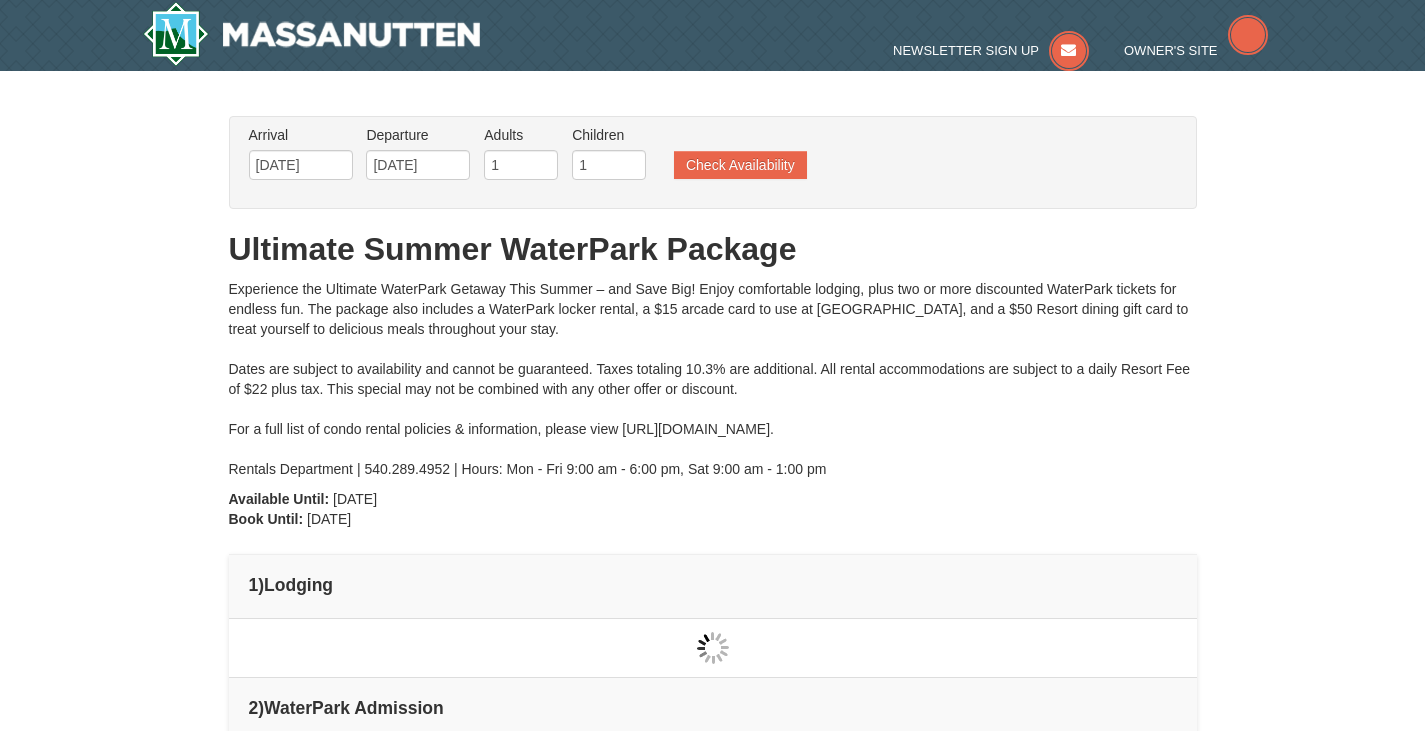 type on "[DATE]" 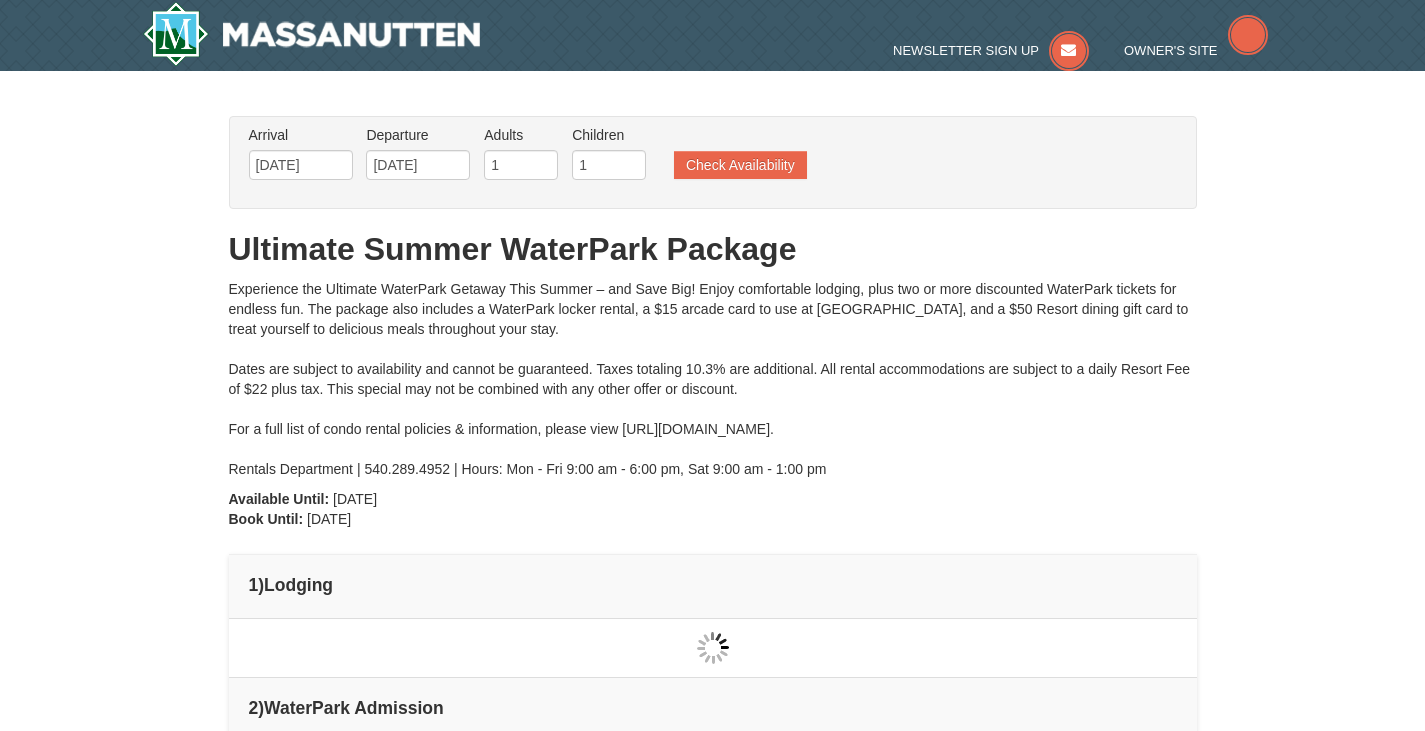 type on "[DATE]" 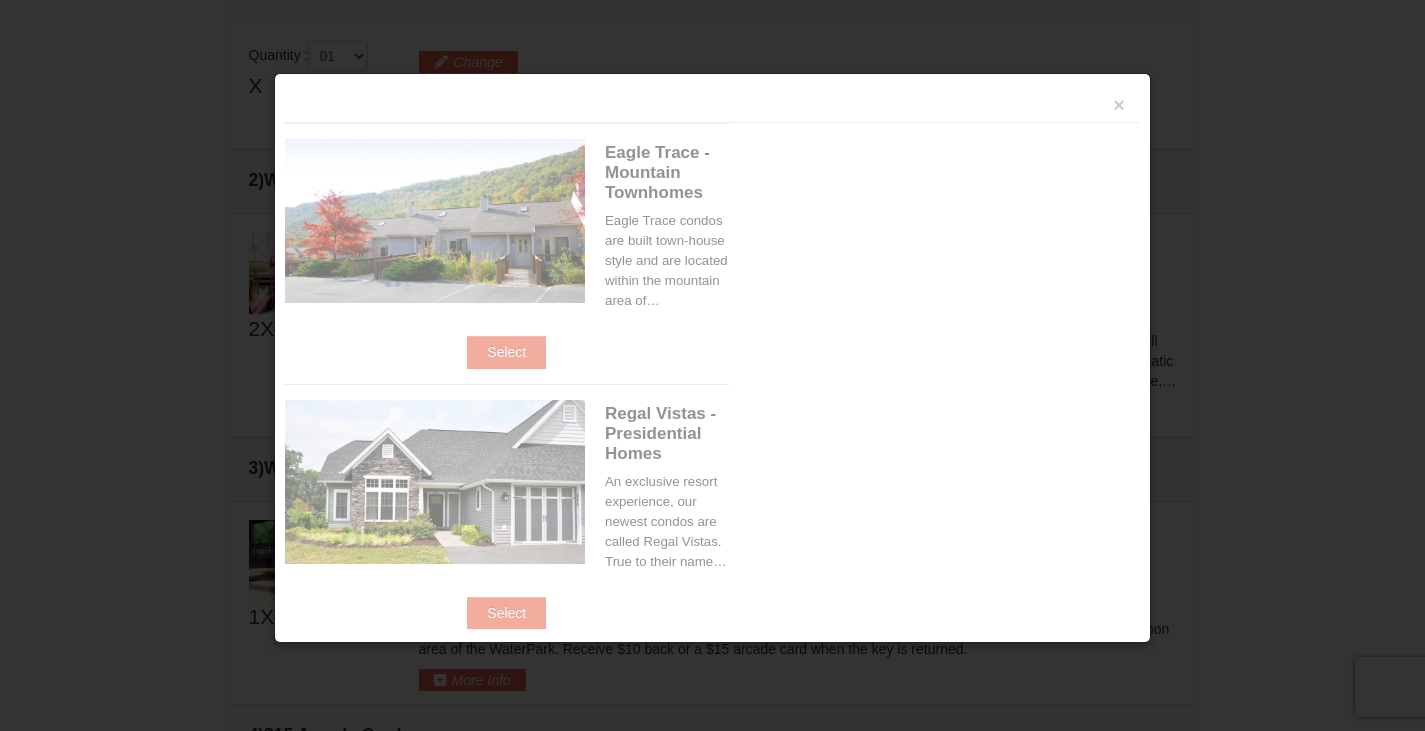 scroll, scrollTop: 632, scrollLeft: 0, axis: vertical 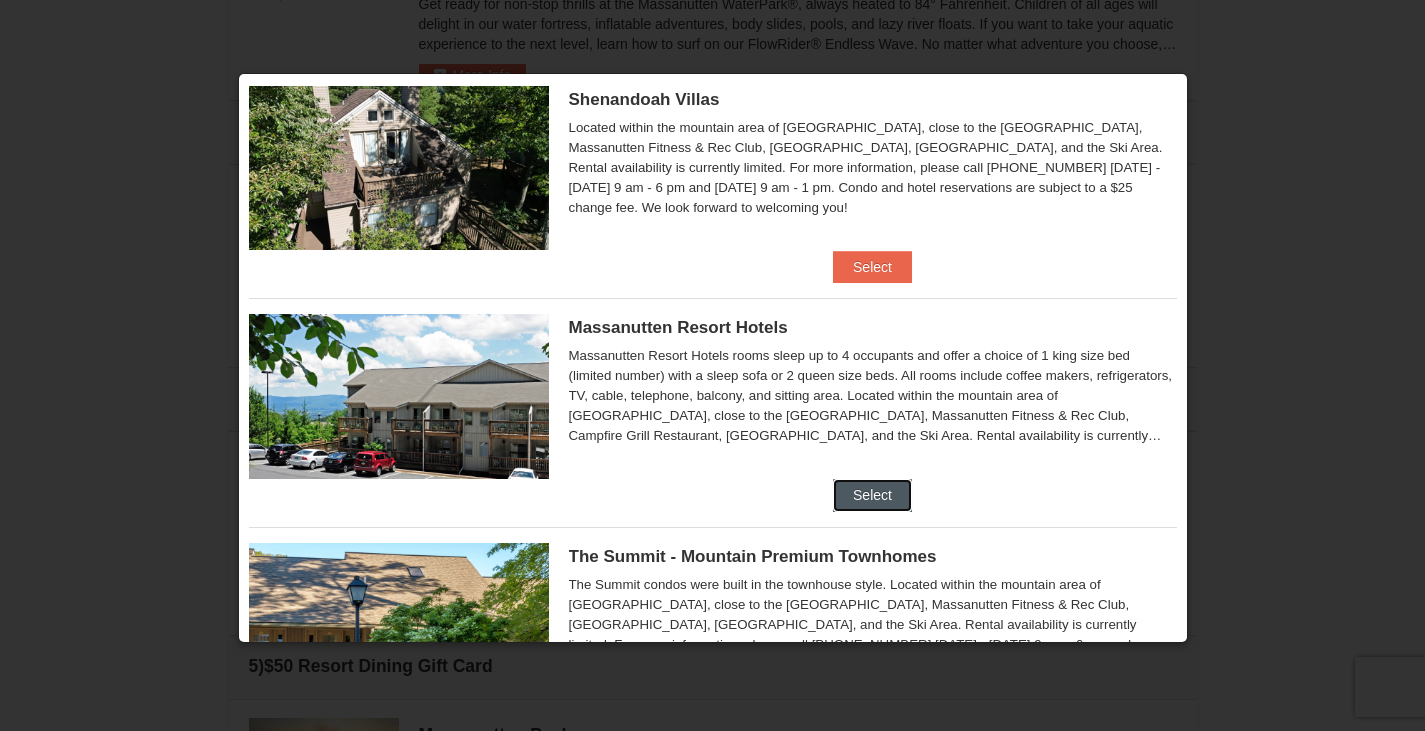click on "Select" at bounding box center [872, 495] 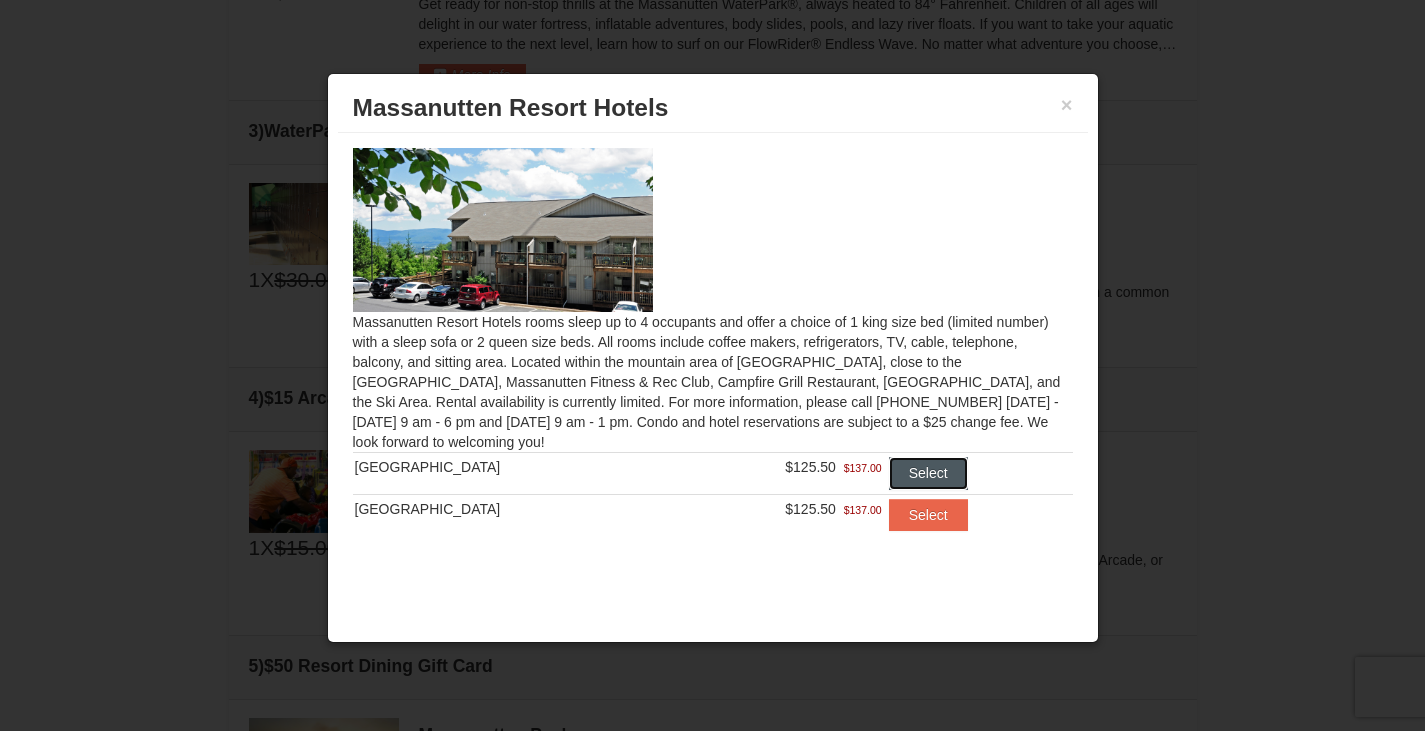 click on "Select" at bounding box center [928, 473] 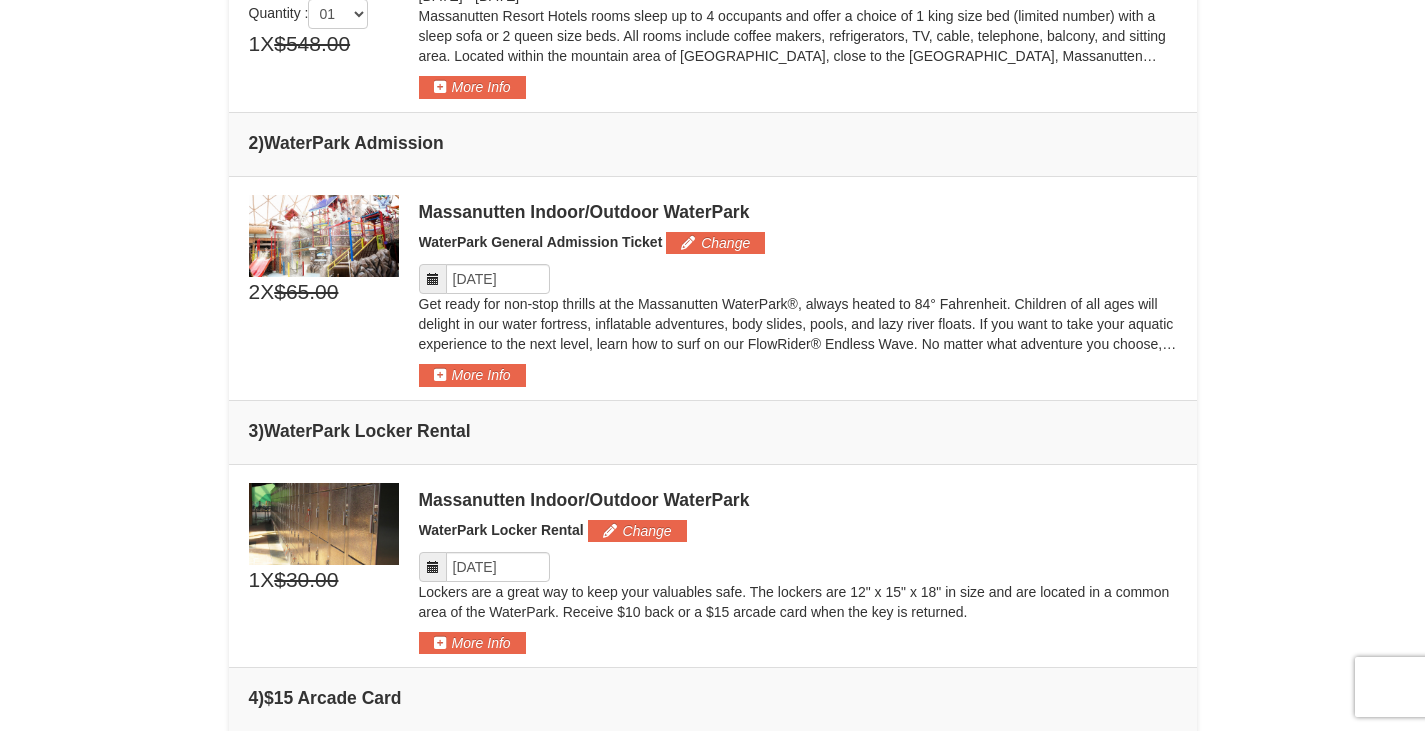 scroll, scrollTop: 519, scrollLeft: 0, axis: vertical 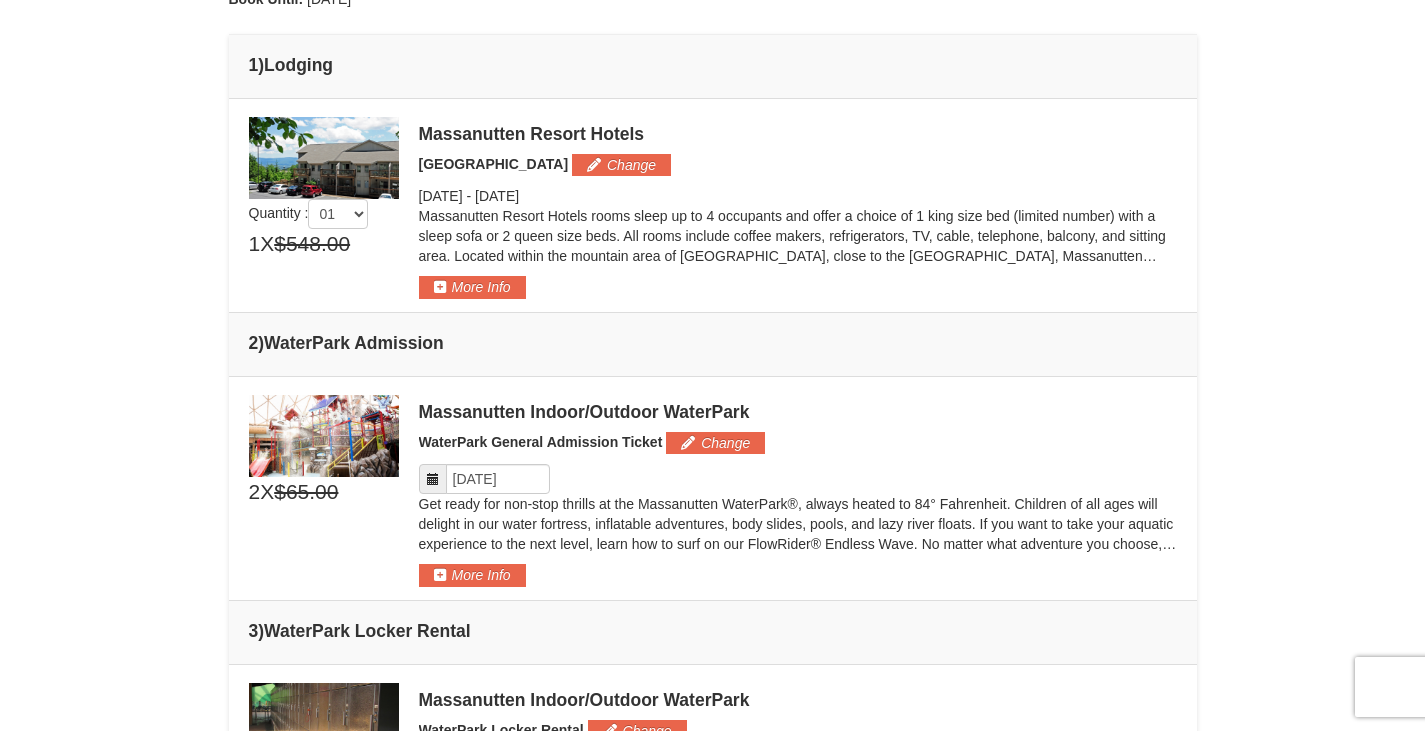click on "Get ready for non-stop thrills at the Massanutten WaterPark®, always heated to 84° Fahrenheit. Children of all ages will delight in our water fortress, inflatable adventures, body slides, pools, and lazy river floats. If you want to take your aquatic experience to the next level, learn how to surf on our FlowRider® Endless Wave. No matter what adventure you choose, you’ll be sure to meet new friends along the way! Don't forget to bring a towel. Please check daily hours prior to booking at https://www.massresort.com/play/waterpark/hours-rates/." at bounding box center (798, 524) 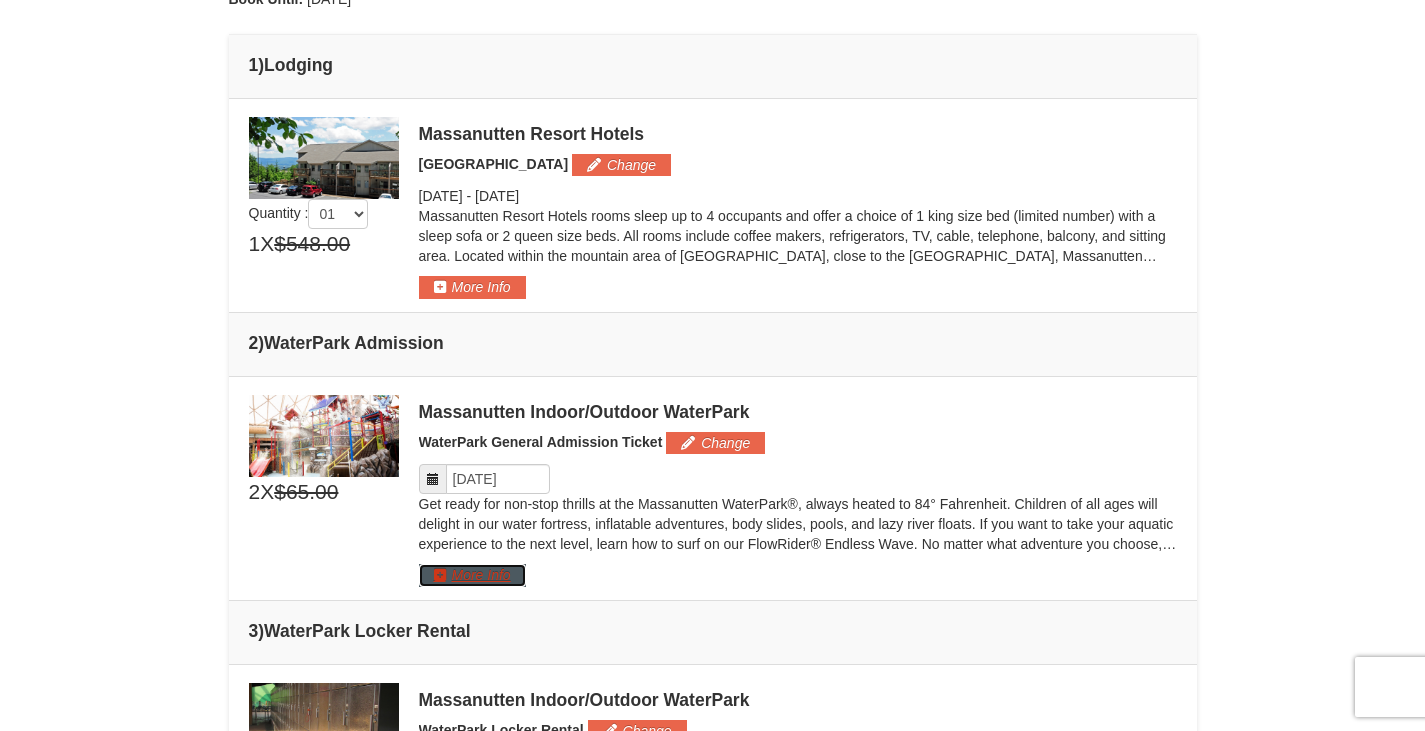 click on "More Info" at bounding box center [472, 575] 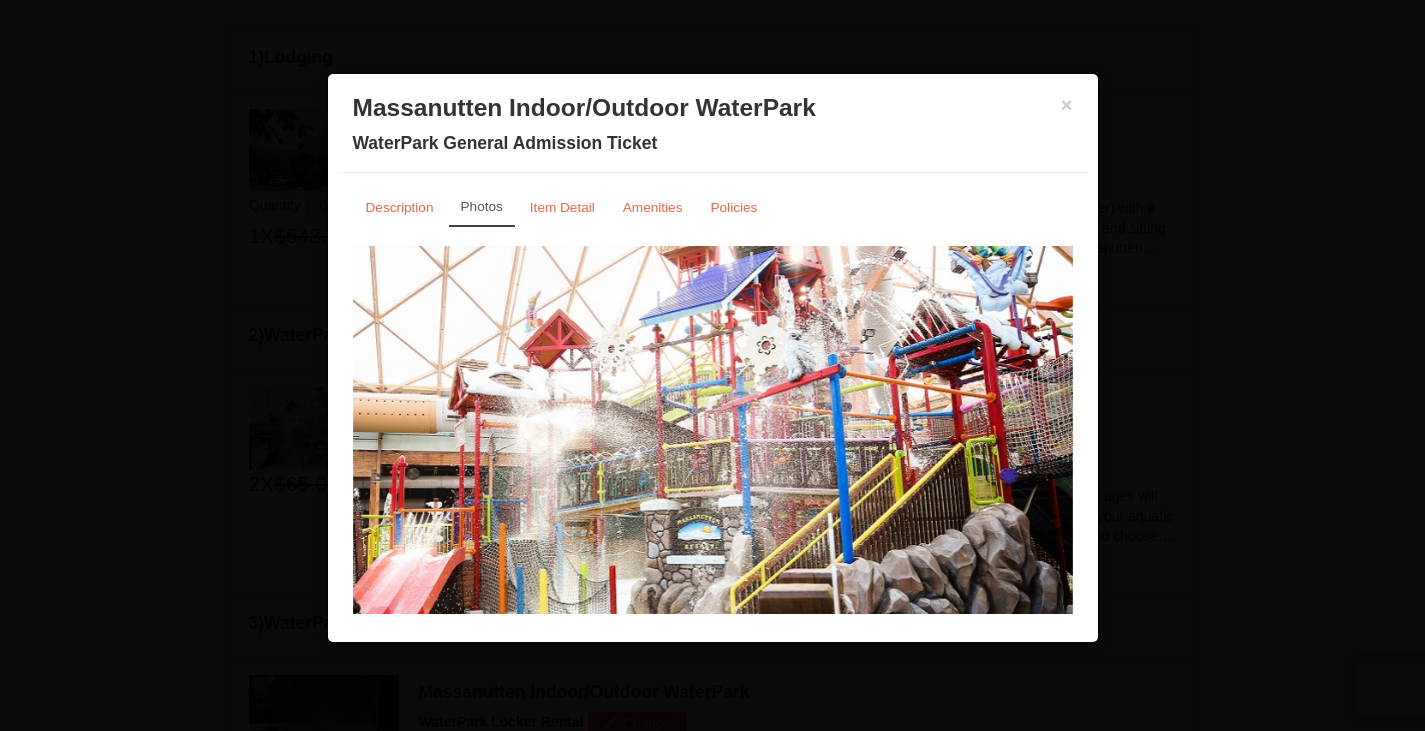 scroll, scrollTop: 544, scrollLeft: 0, axis: vertical 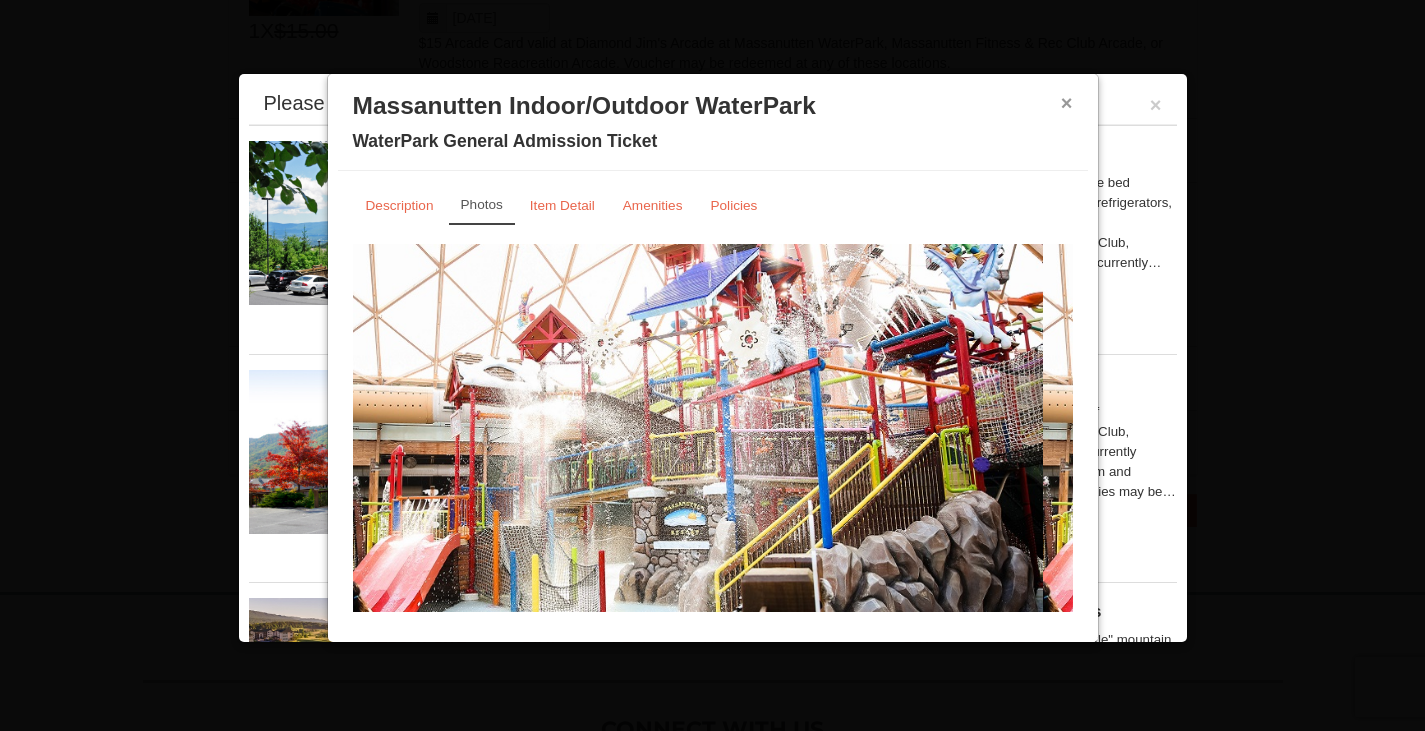 click on "×" at bounding box center (1067, 103) 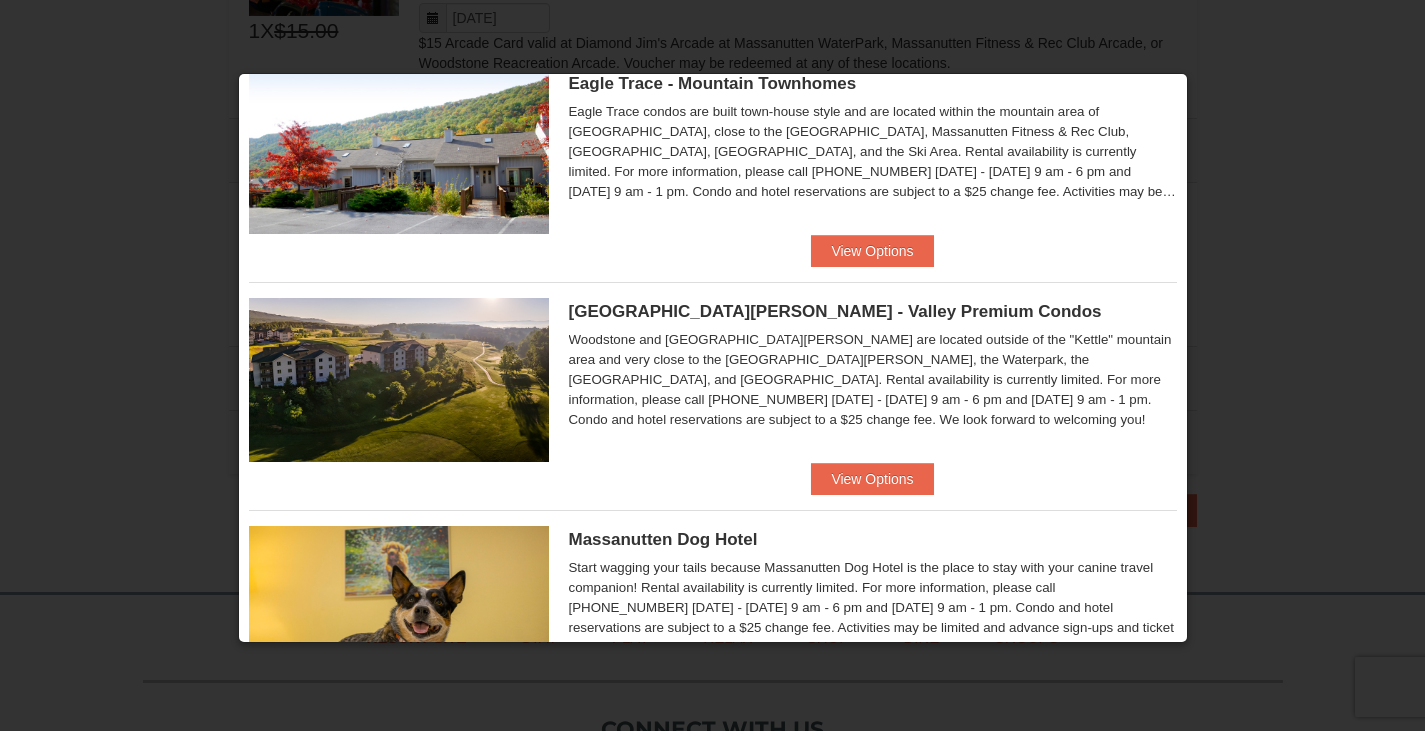 scroll, scrollTop: 0, scrollLeft: 0, axis: both 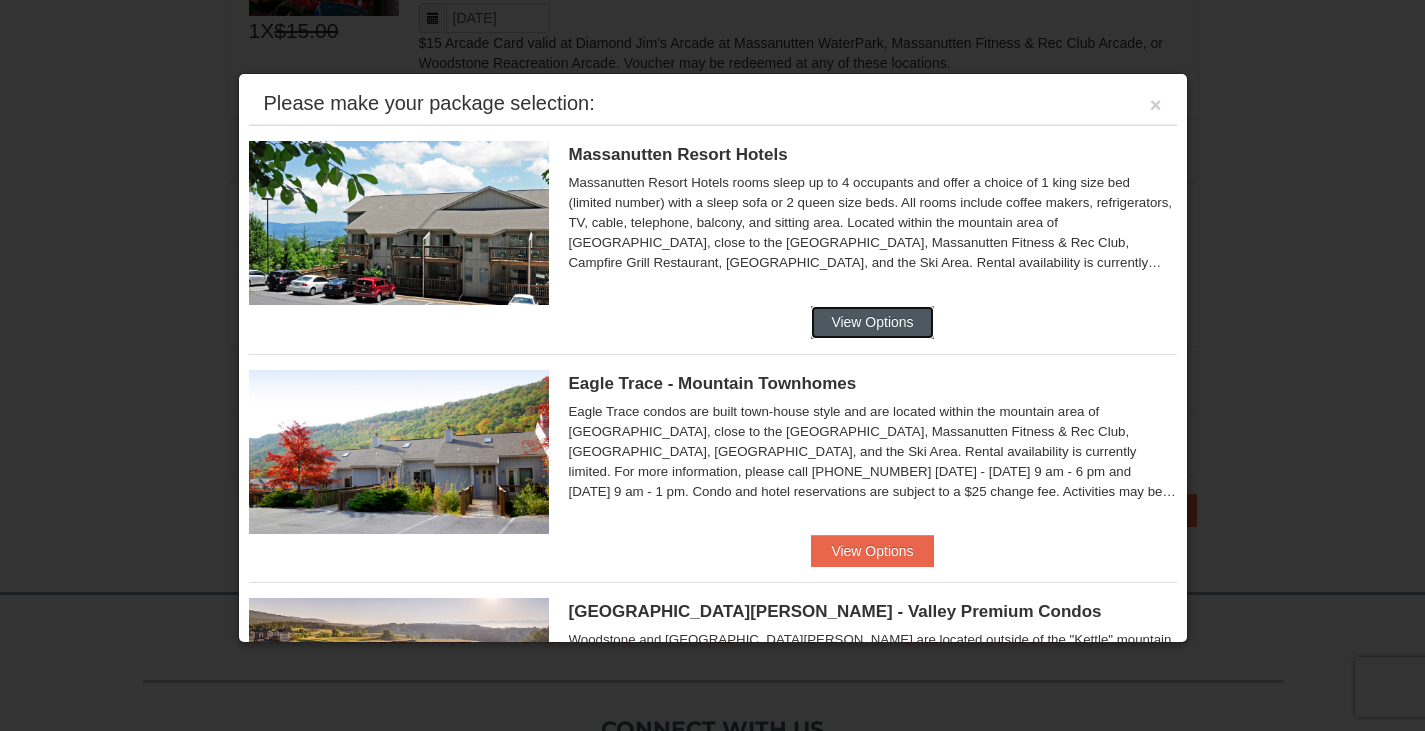 click on "View Options" at bounding box center (872, 322) 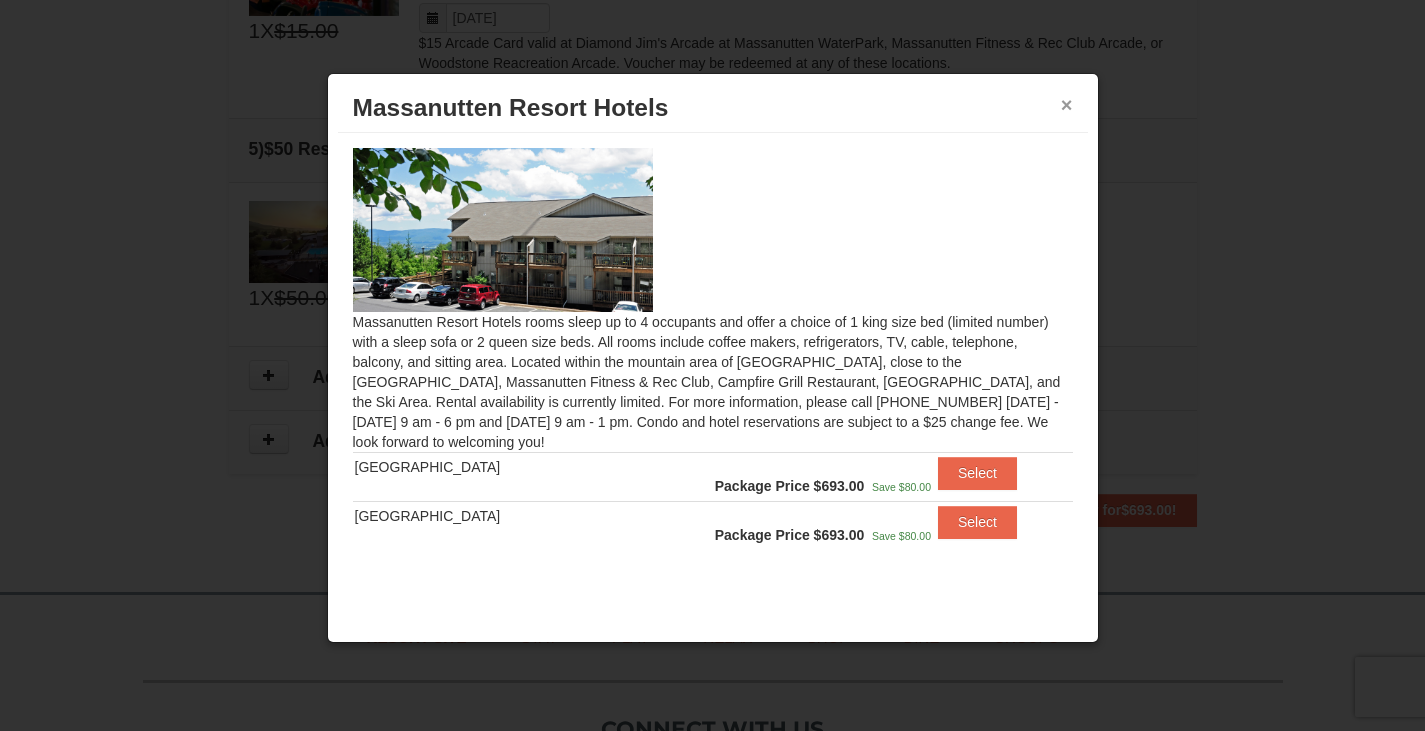 click on "×" at bounding box center [1067, 105] 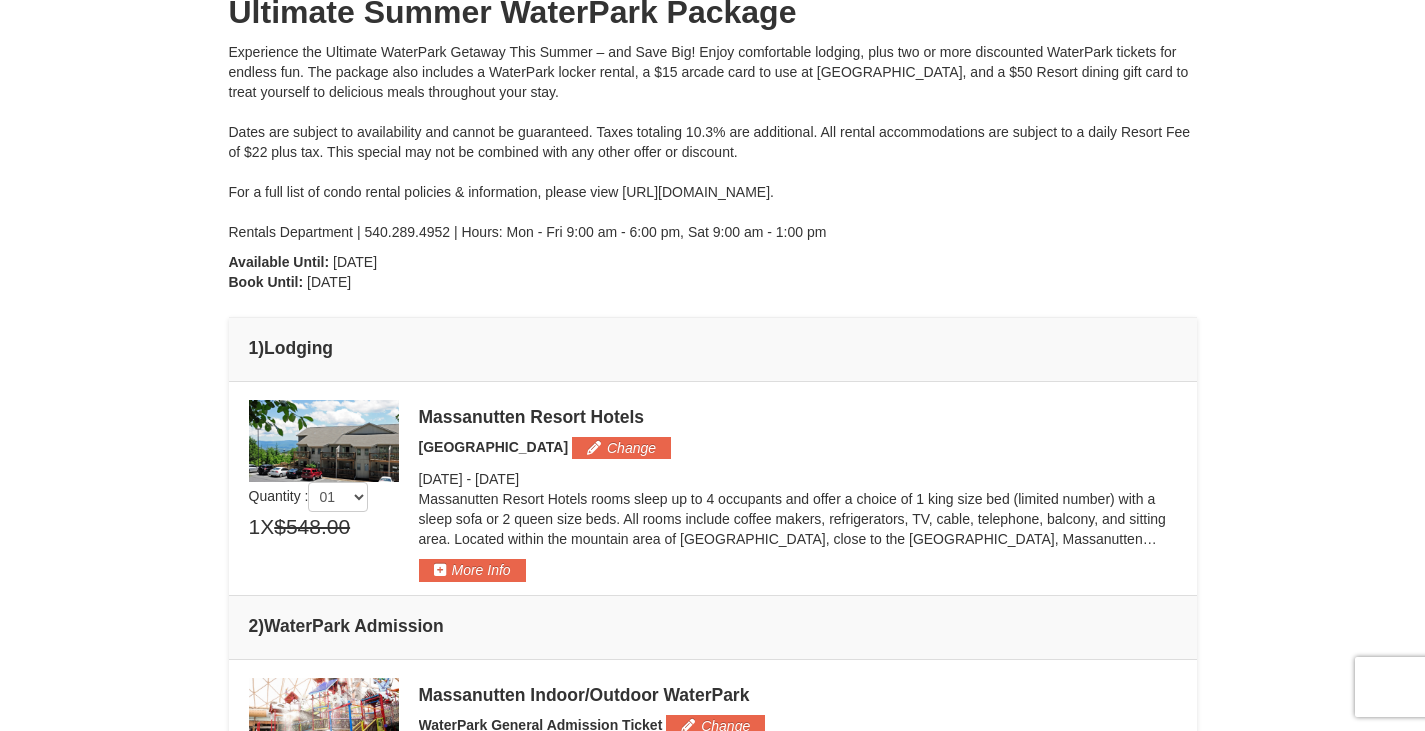 scroll, scrollTop: 0, scrollLeft: 0, axis: both 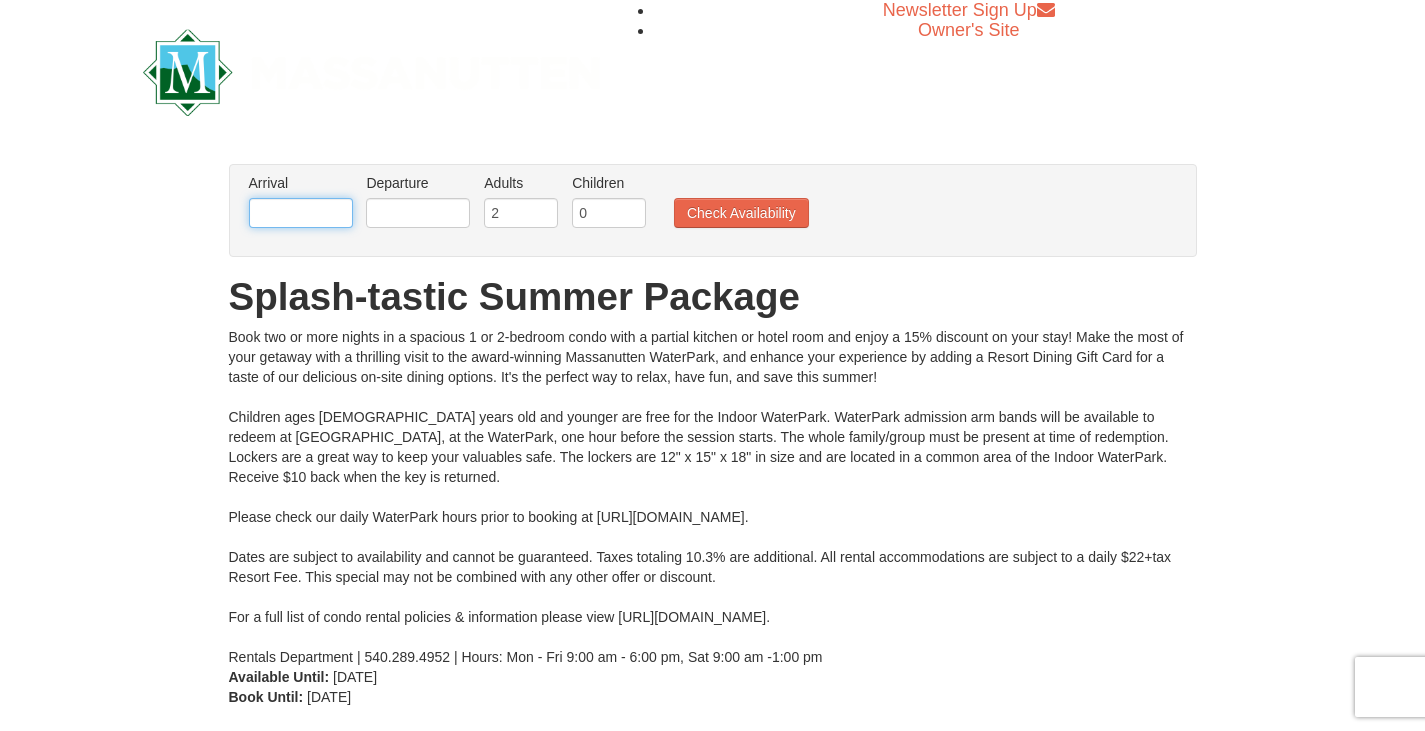 click at bounding box center (301, 213) 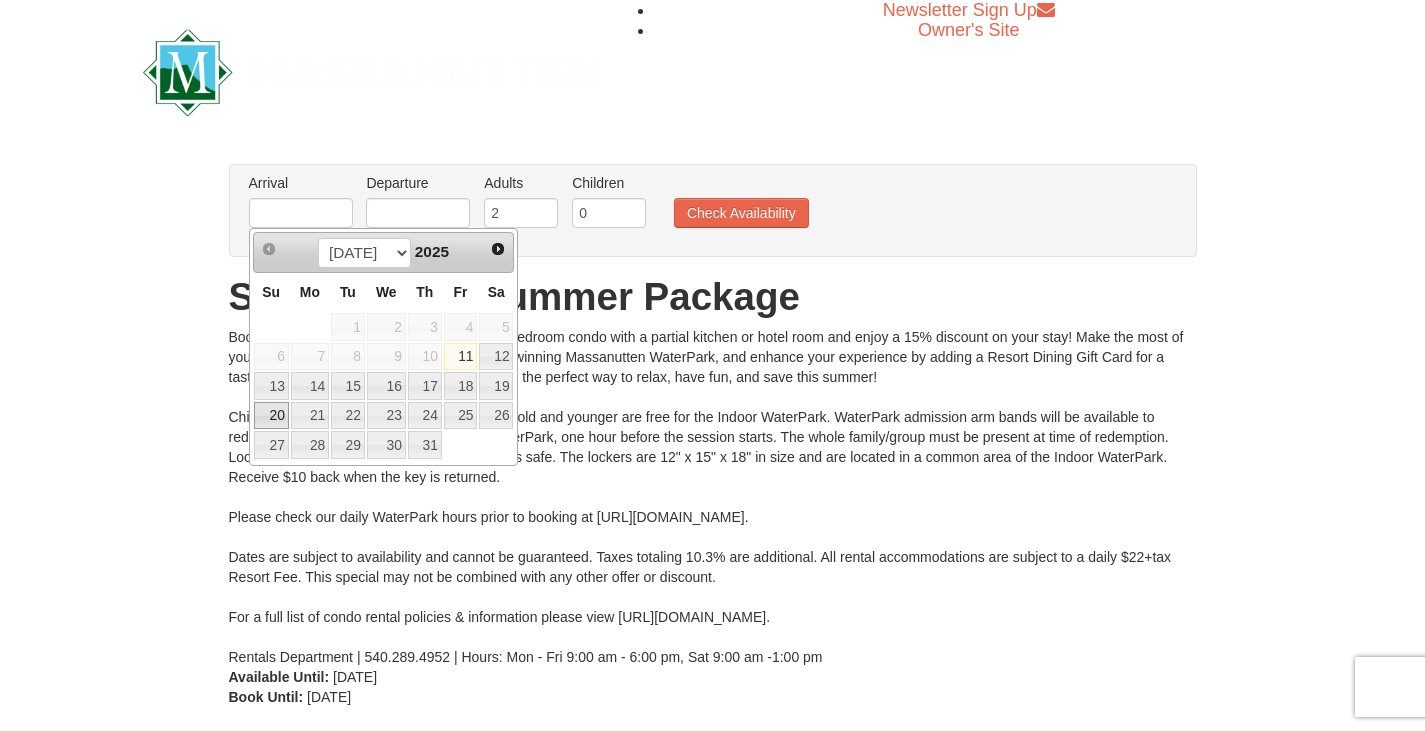 click on "20" at bounding box center (271, 416) 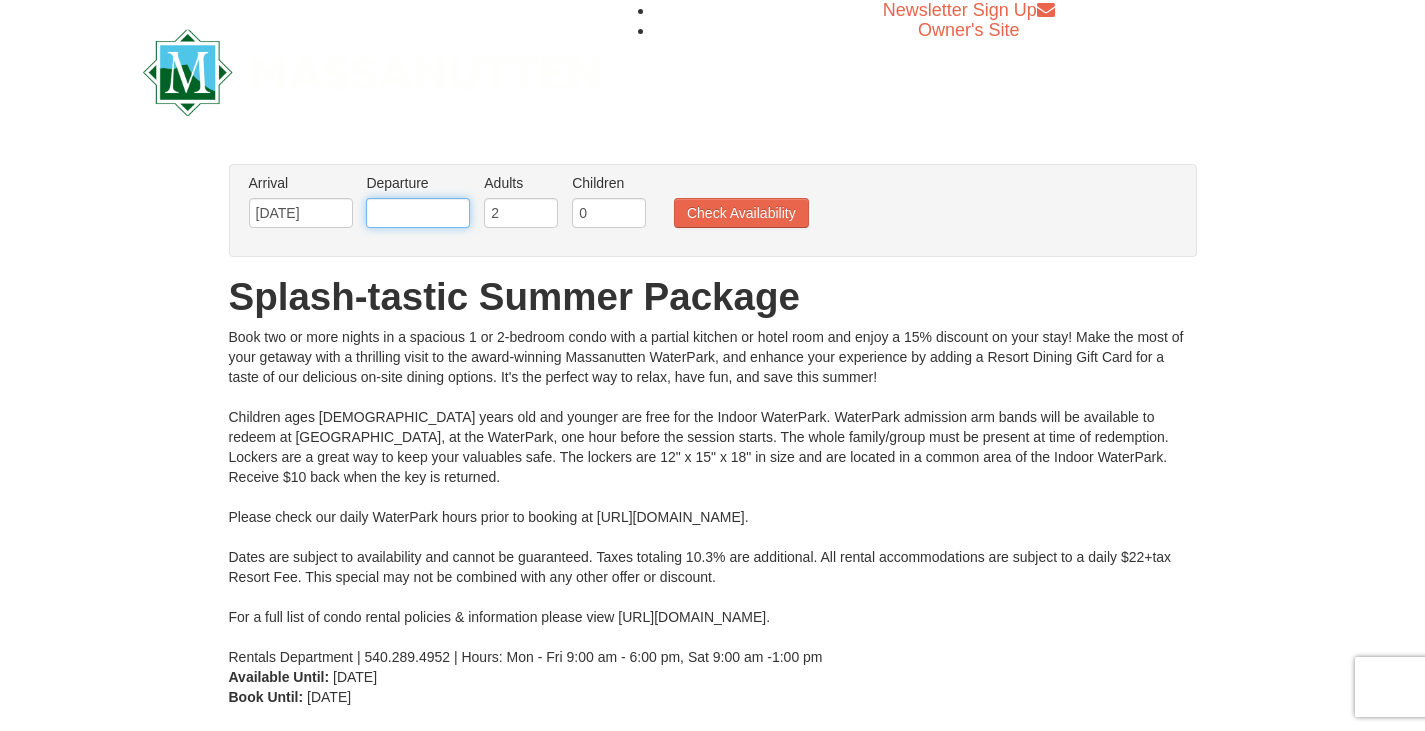 click at bounding box center (418, 213) 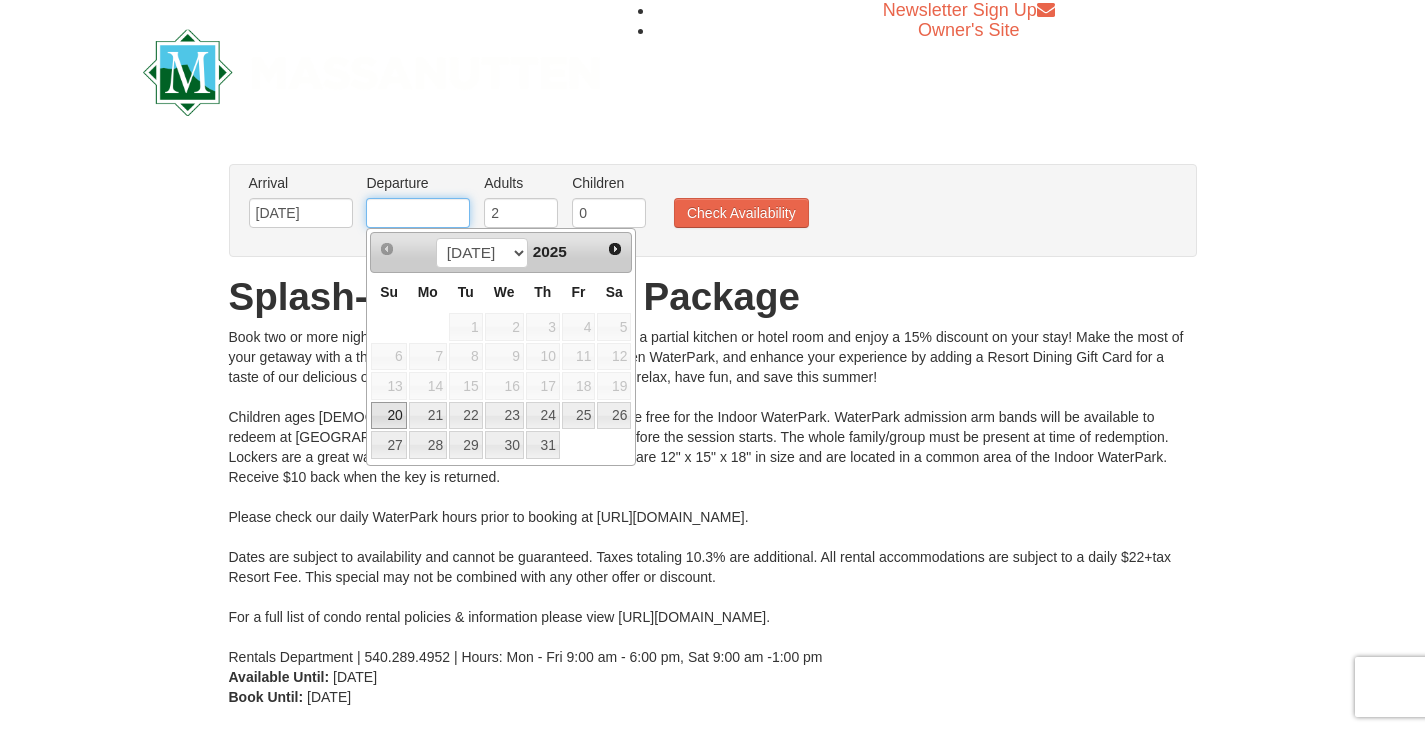 type on "[DATE]" 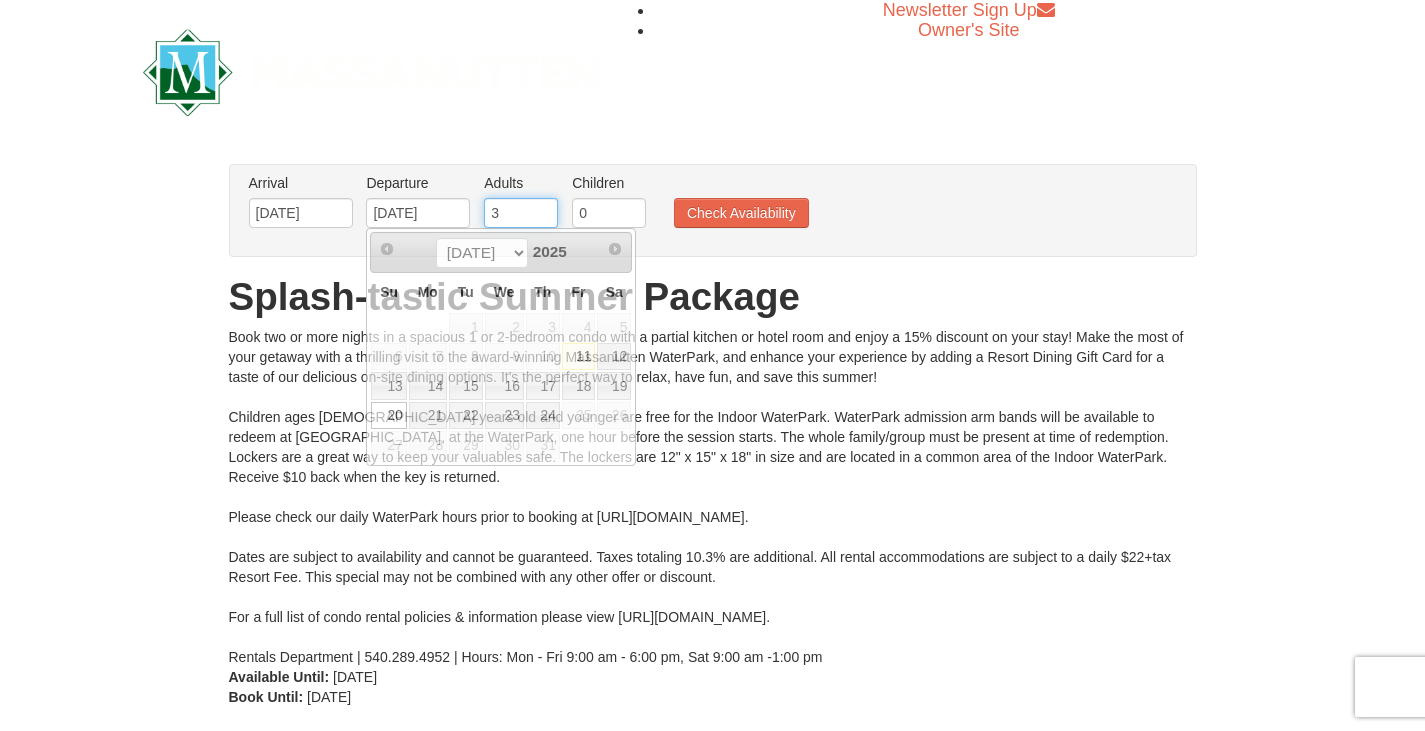 click on "3" at bounding box center (521, 213) 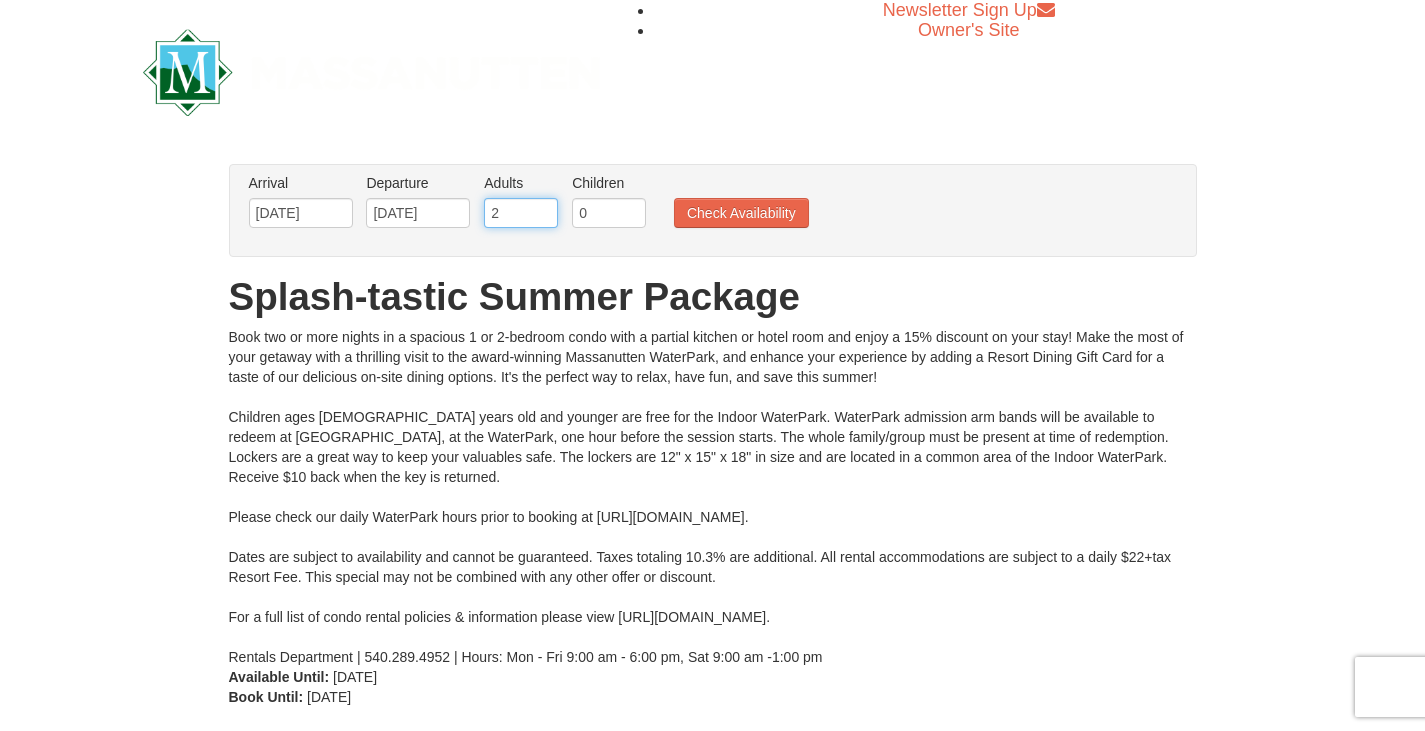 click on "2" at bounding box center (521, 213) 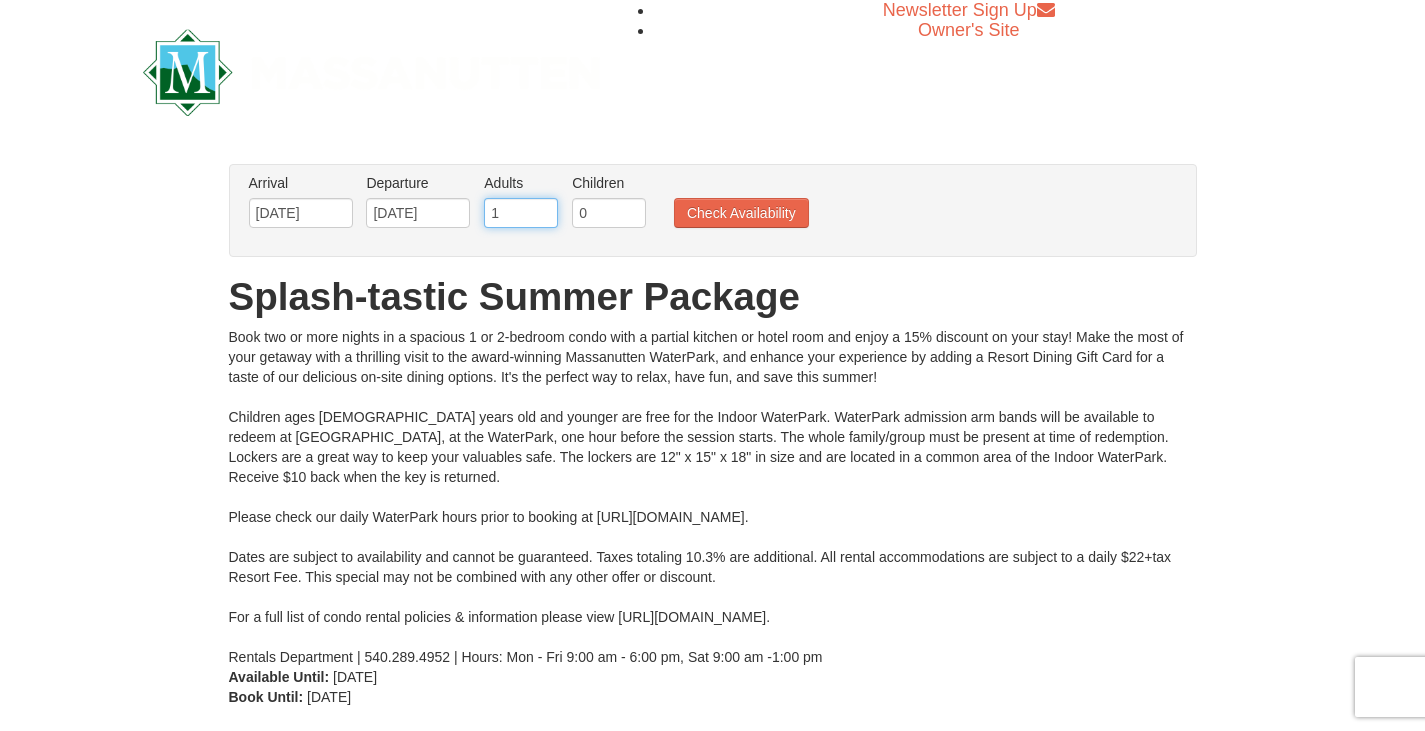 type on "1" 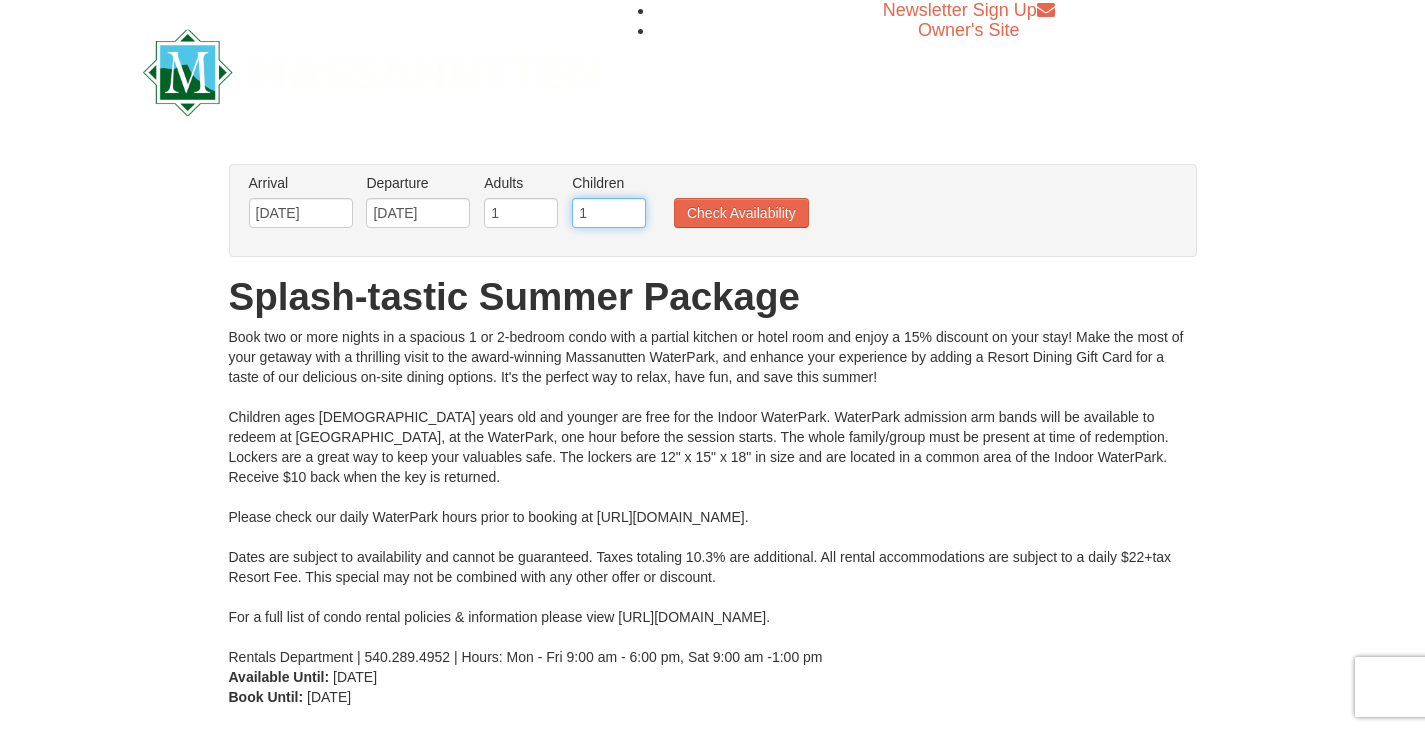 type on "1" 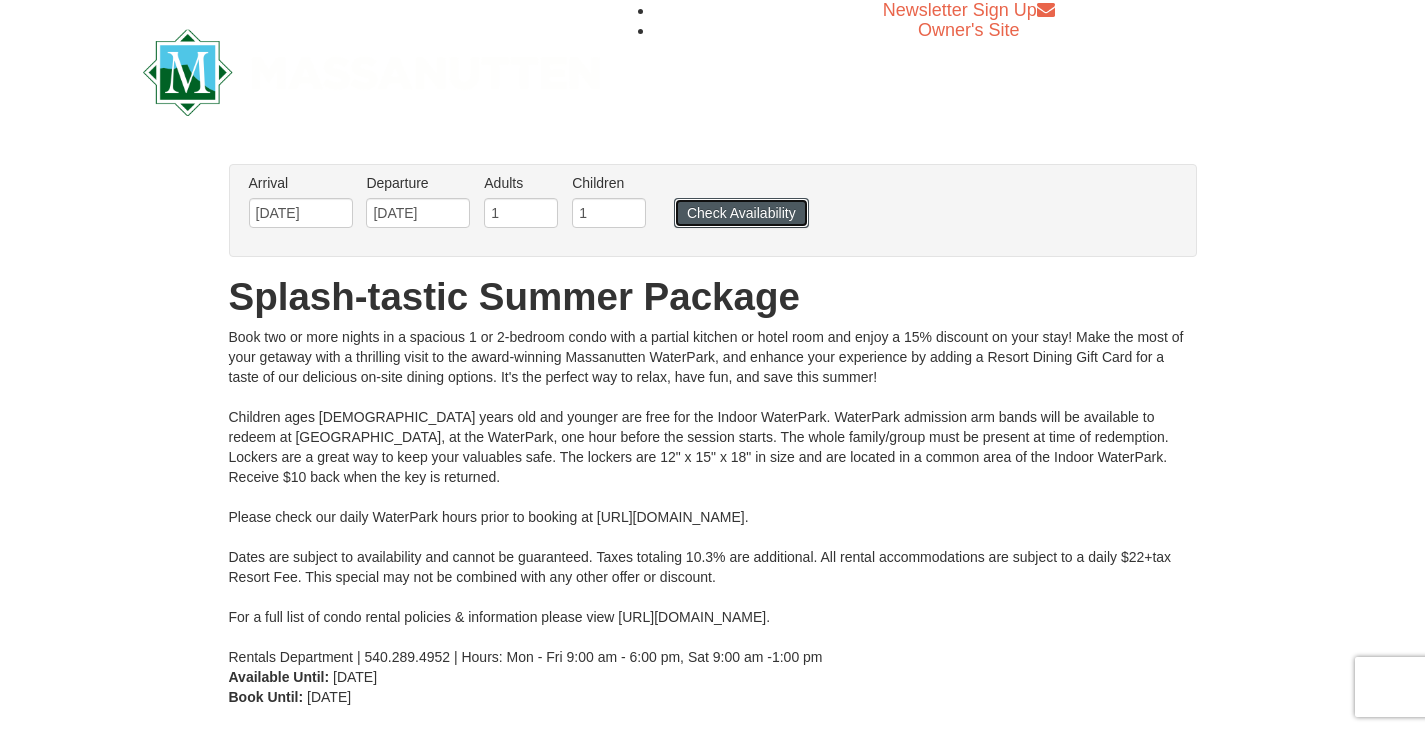 click on "Check Availability" at bounding box center [741, 213] 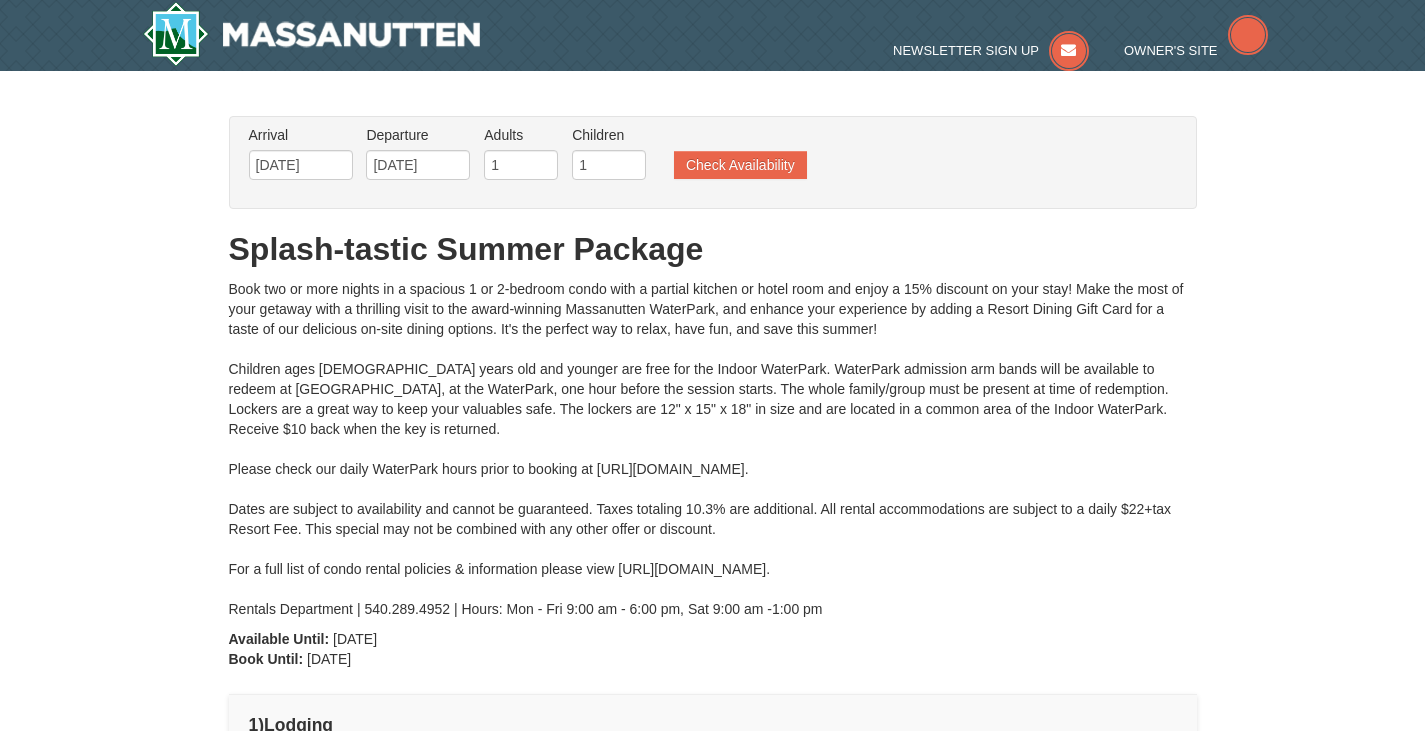 scroll, scrollTop: 0, scrollLeft: 0, axis: both 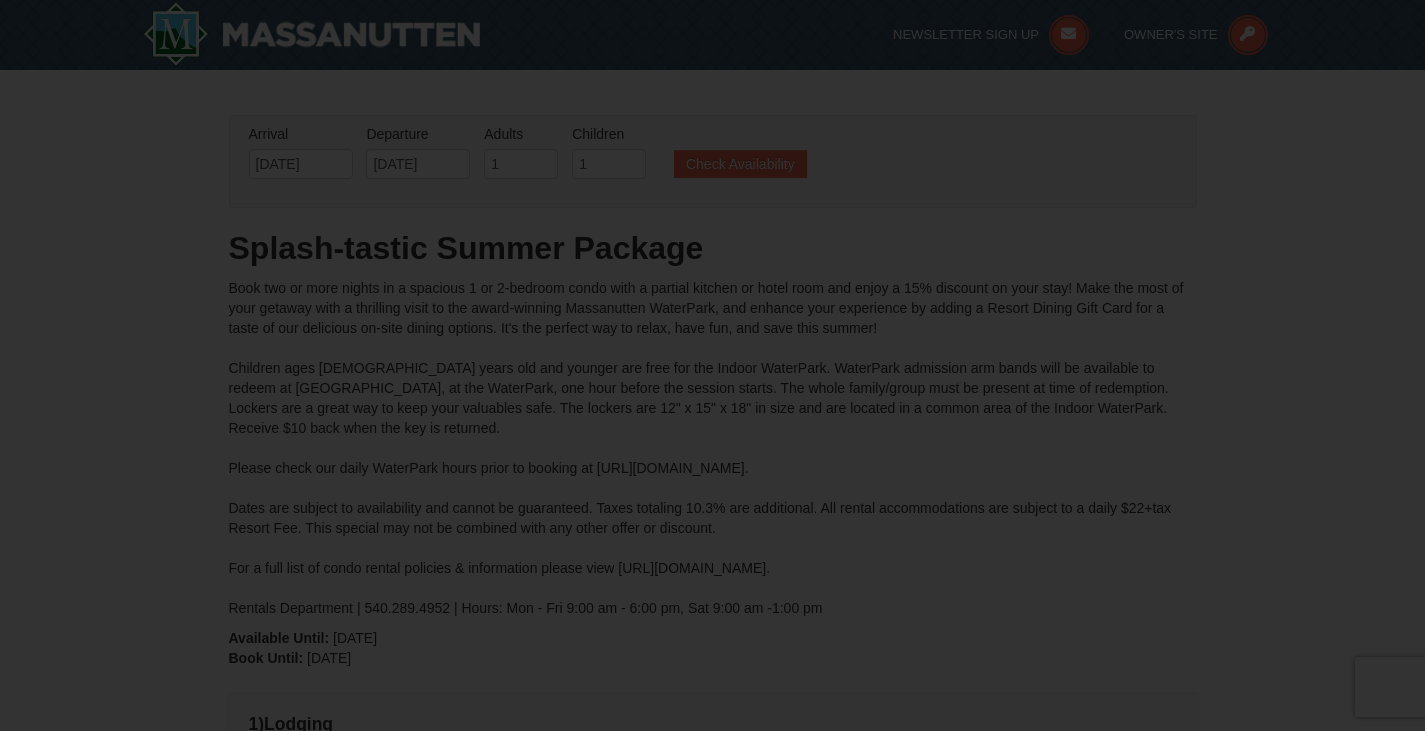 type on "[DATE]" 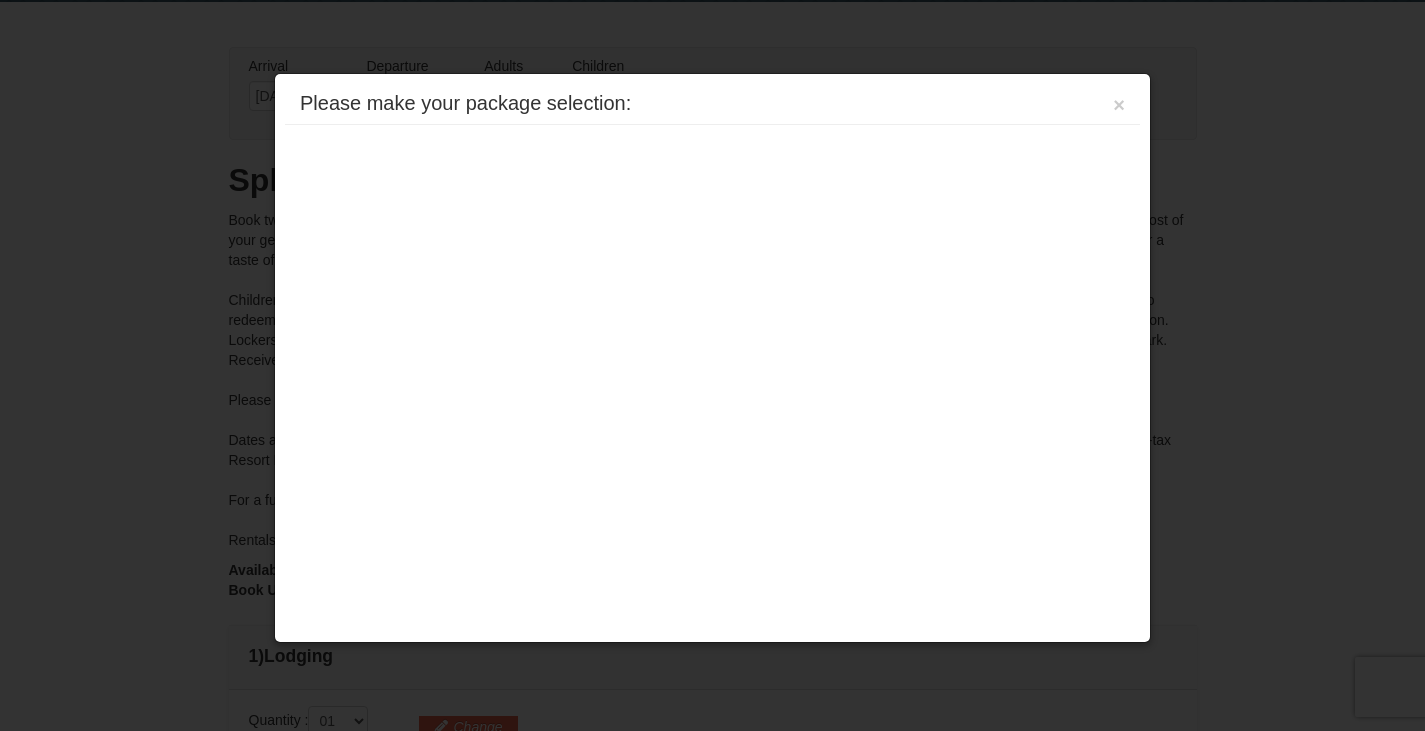 scroll, scrollTop: 213, scrollLeft: 0, axis: vertical 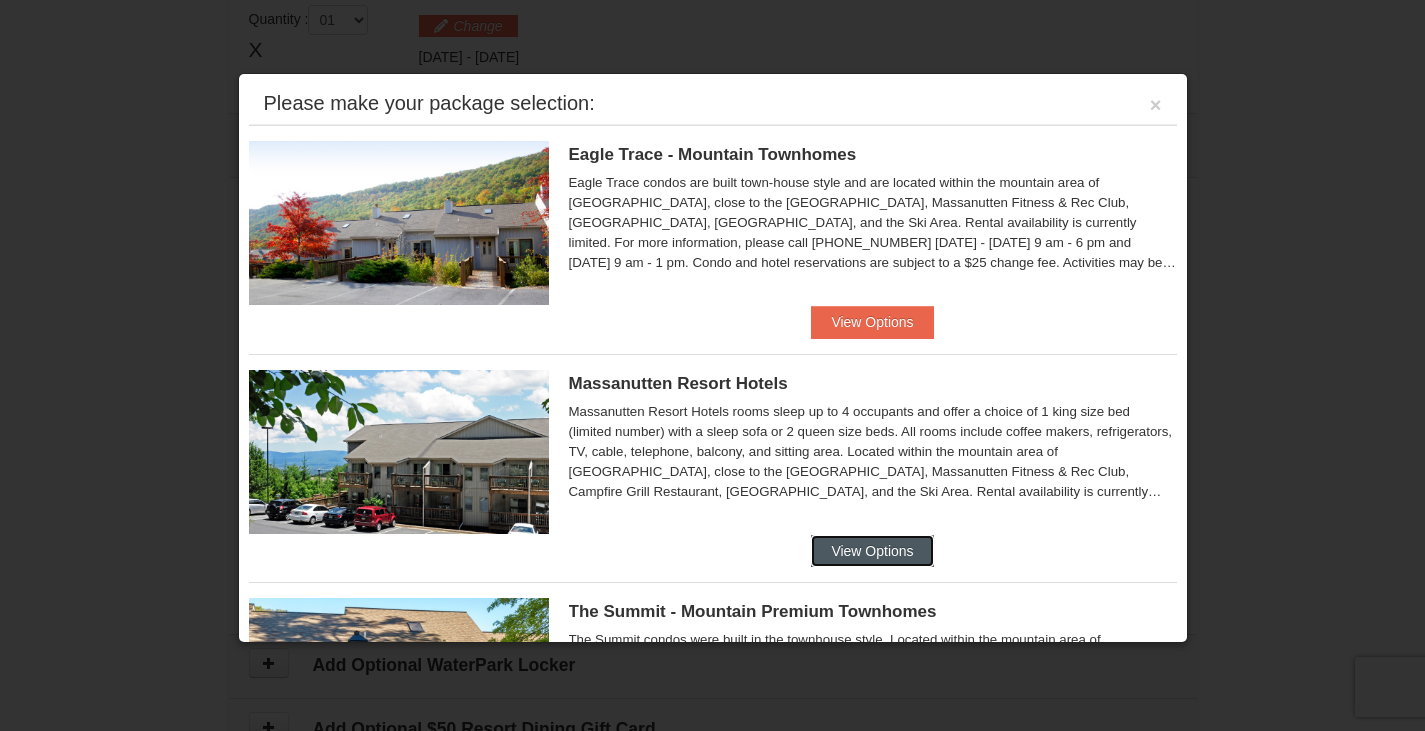 click on "View Options" at bounding box center [872, 551] 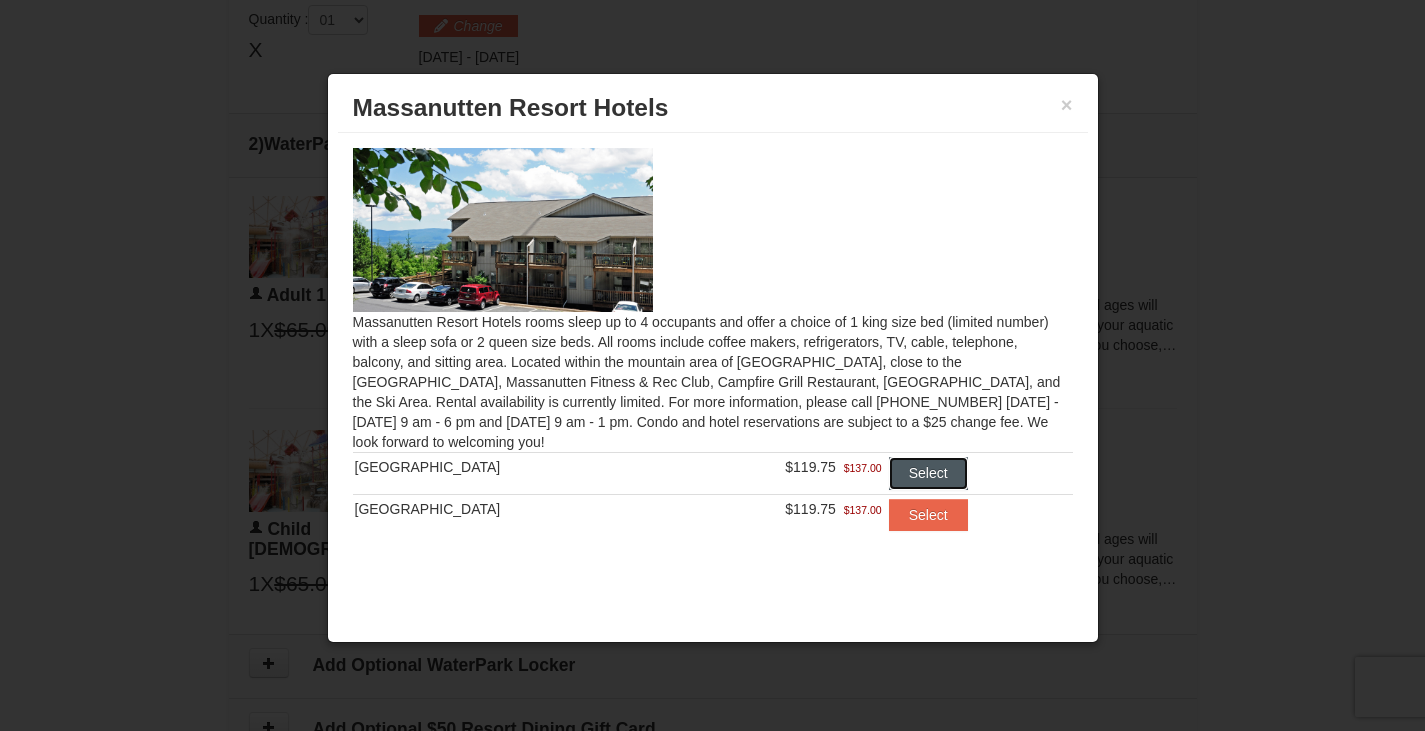 click on "Select" at bounding box center (928, 473) 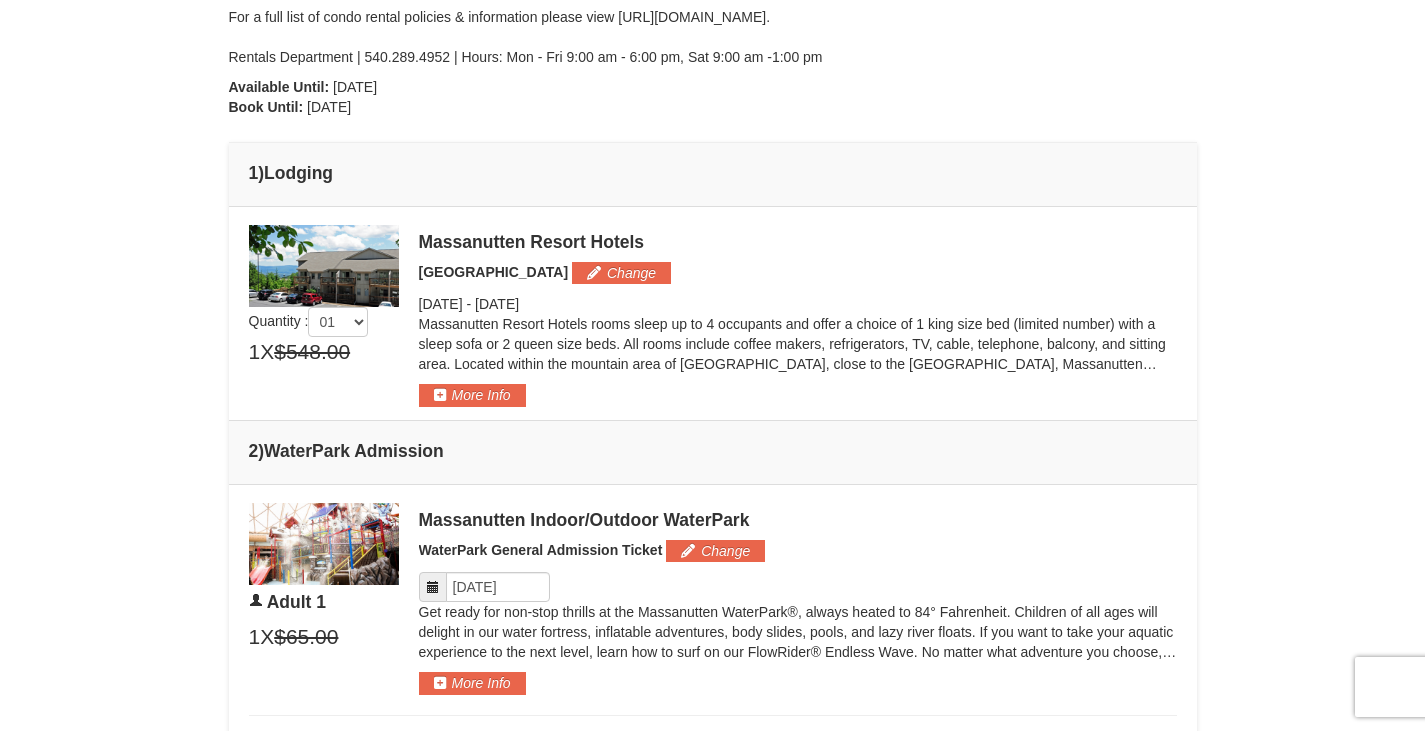 scroll, scrollTop: 751, scrollLeft: 0, axis: vertical 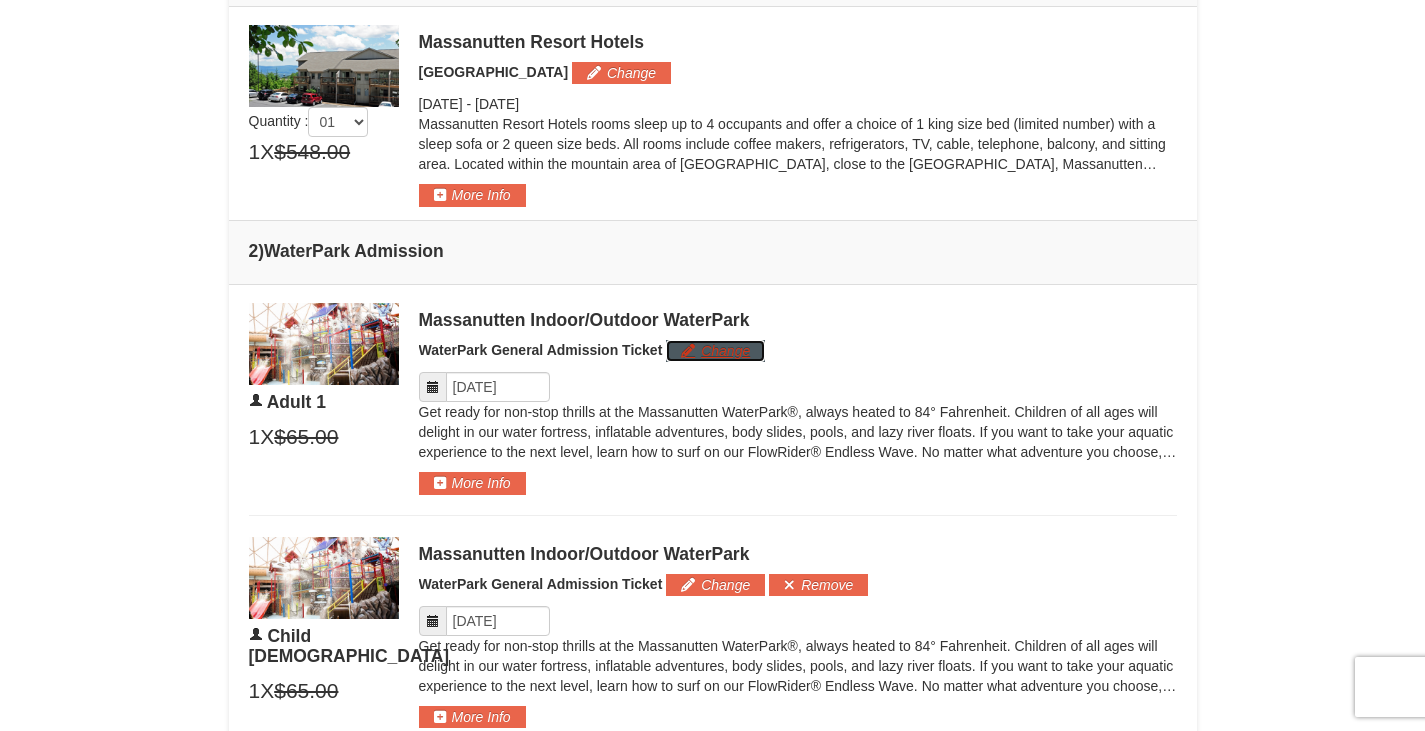 click on "Change" at bounding box center [715, 351] 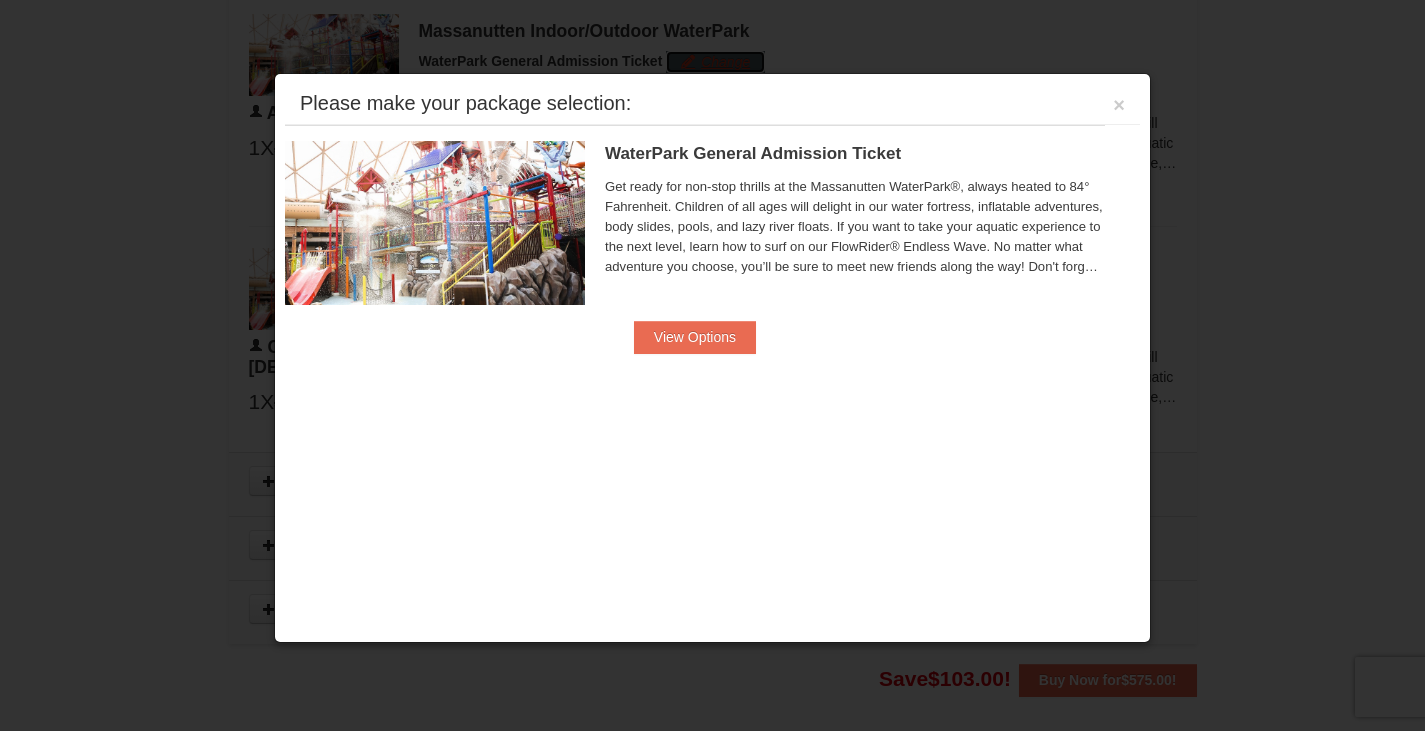 scroll, scrollTop: 1054, scrollLeft: 0, axis: vertical 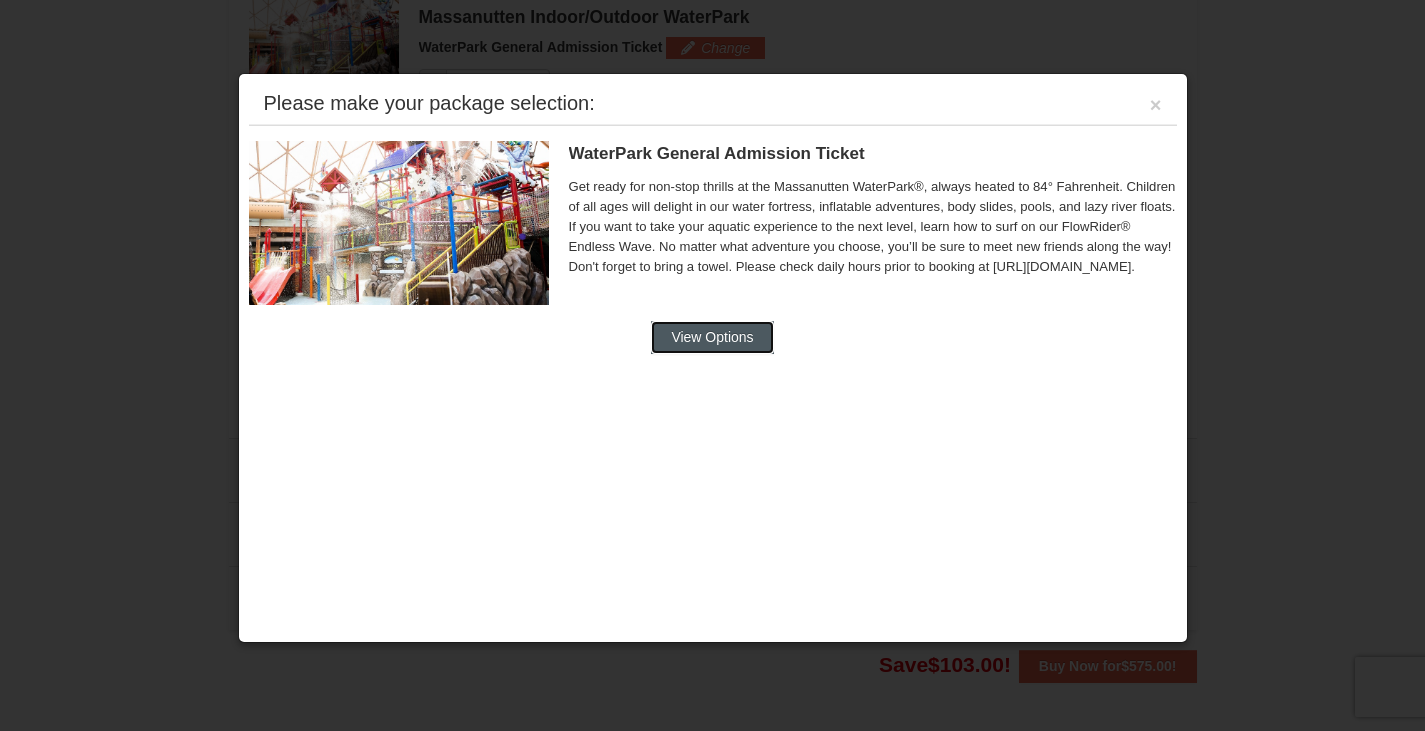 click on "View Options" at bounding box center [712, 337] 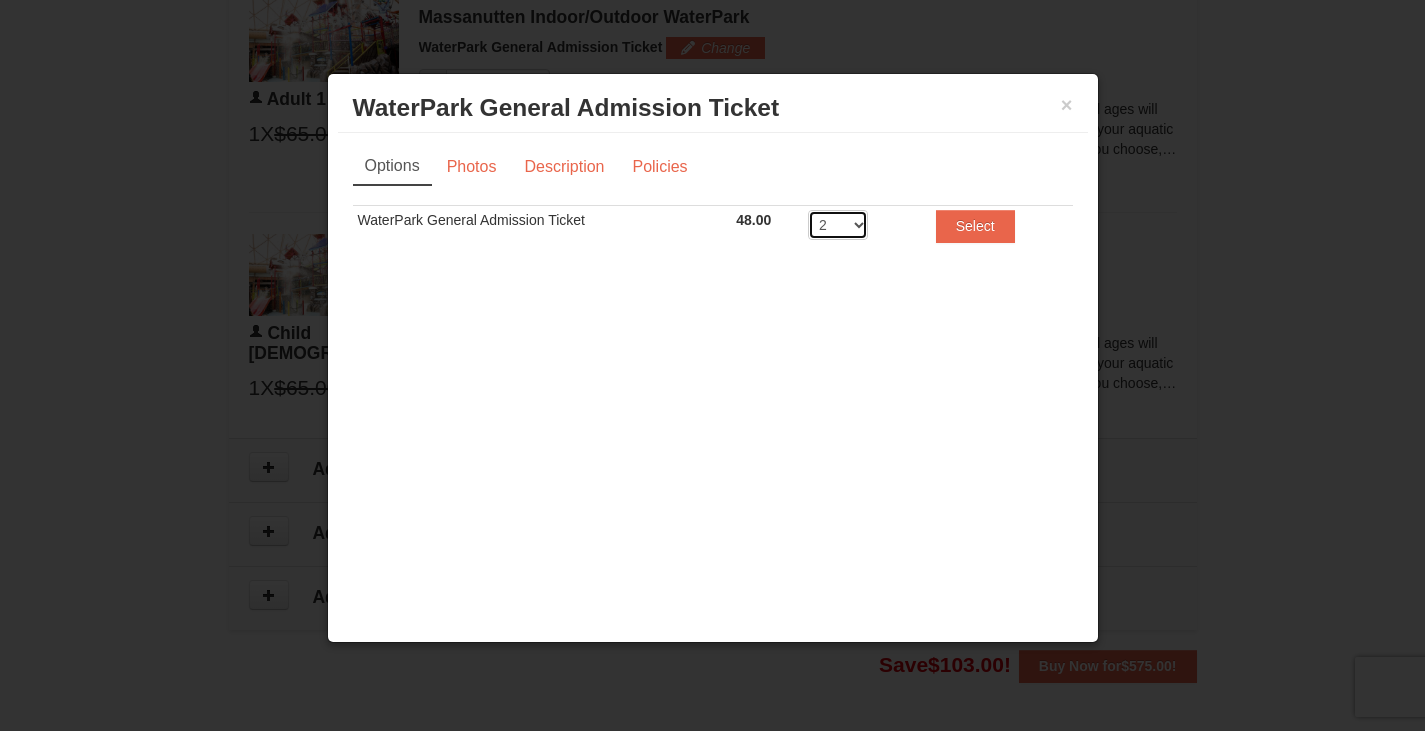 click on "2 3 4 5 6 7 8" at bounding box center (838, 225) 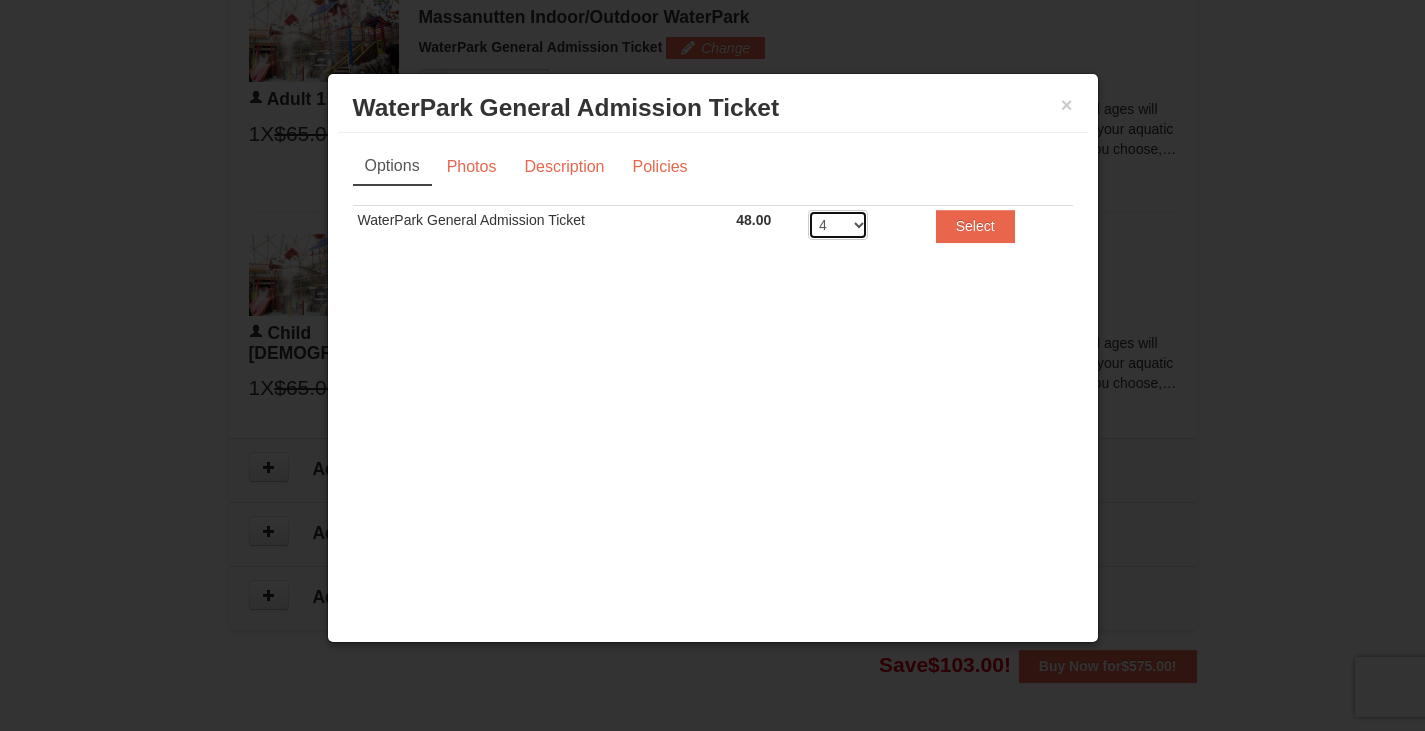 click on "2 3 4 5 6 7 8" at bounding box center [838, 225] 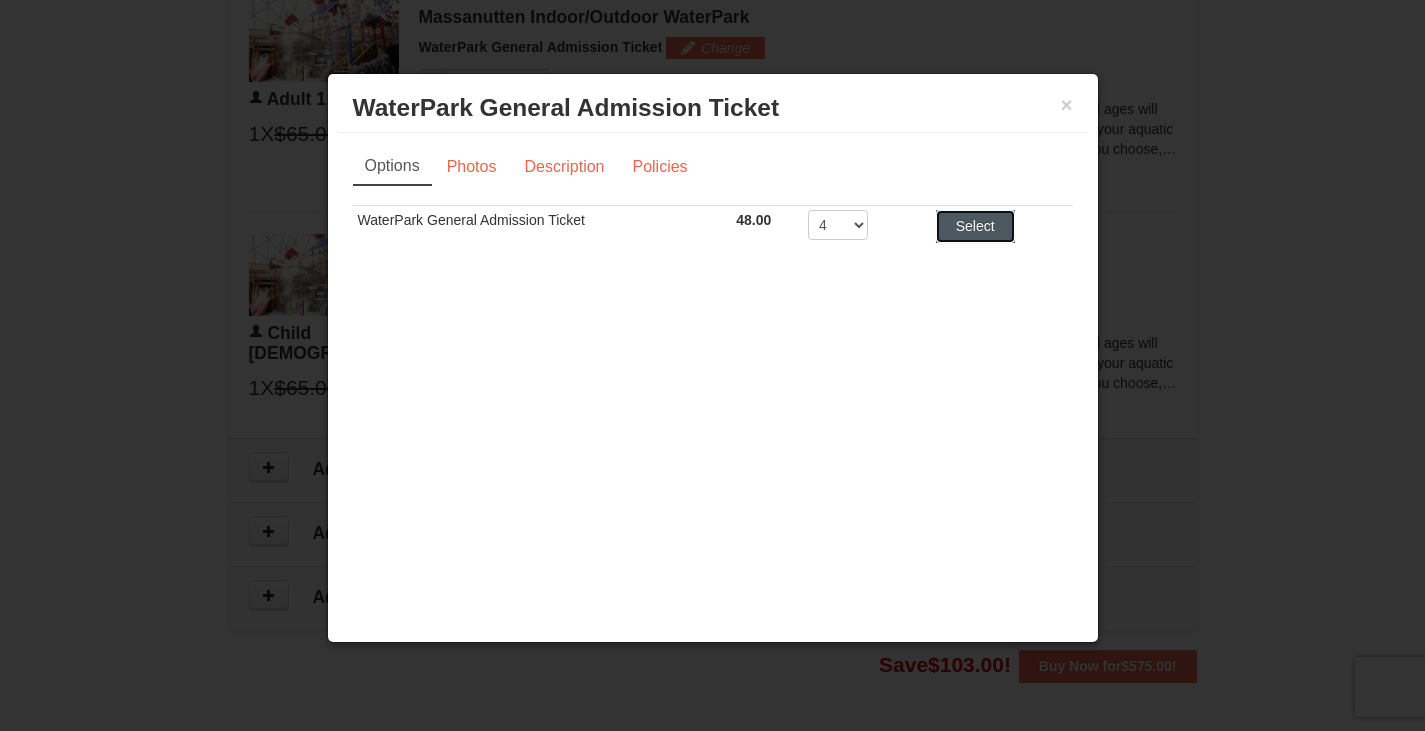 click on "Select" at bounding box center [975, 226] 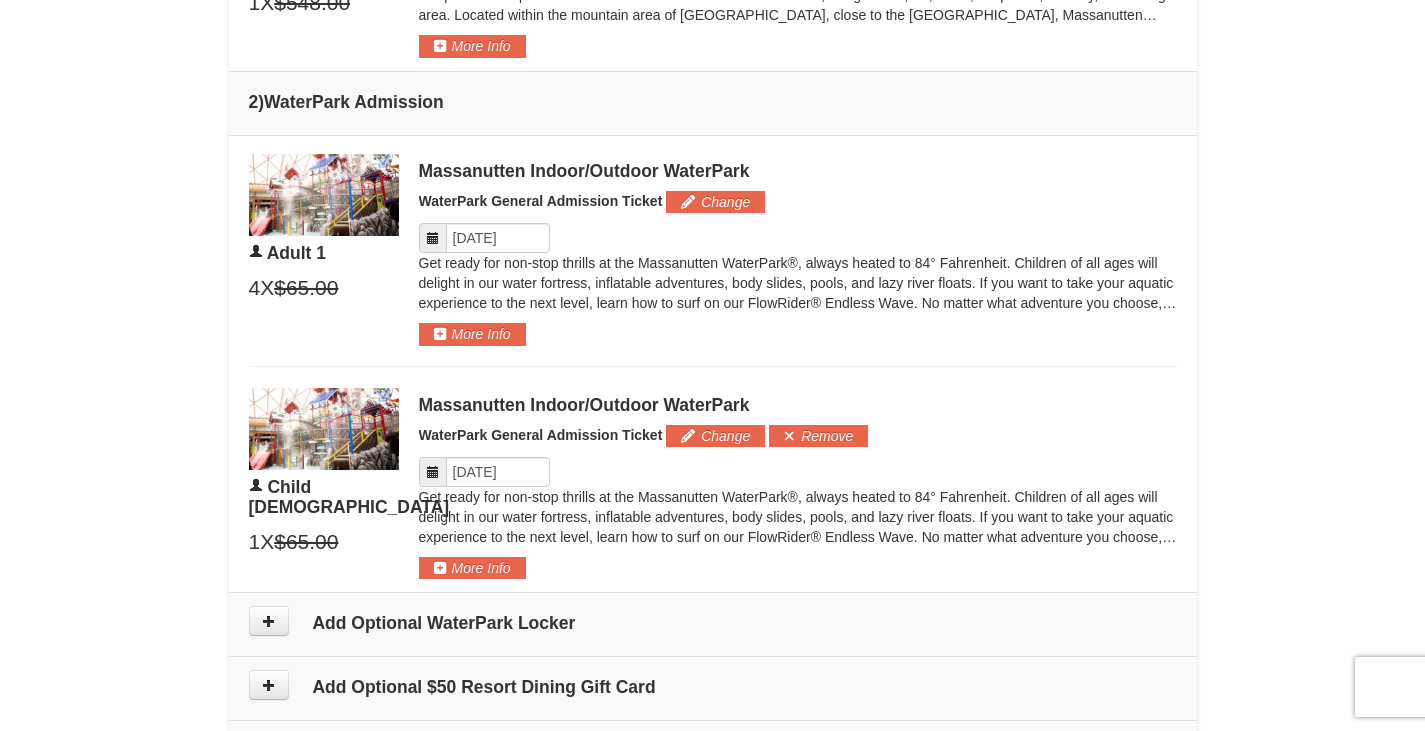scroll, scrollTop: 1000, scrollLeft: 0, axis: vertical 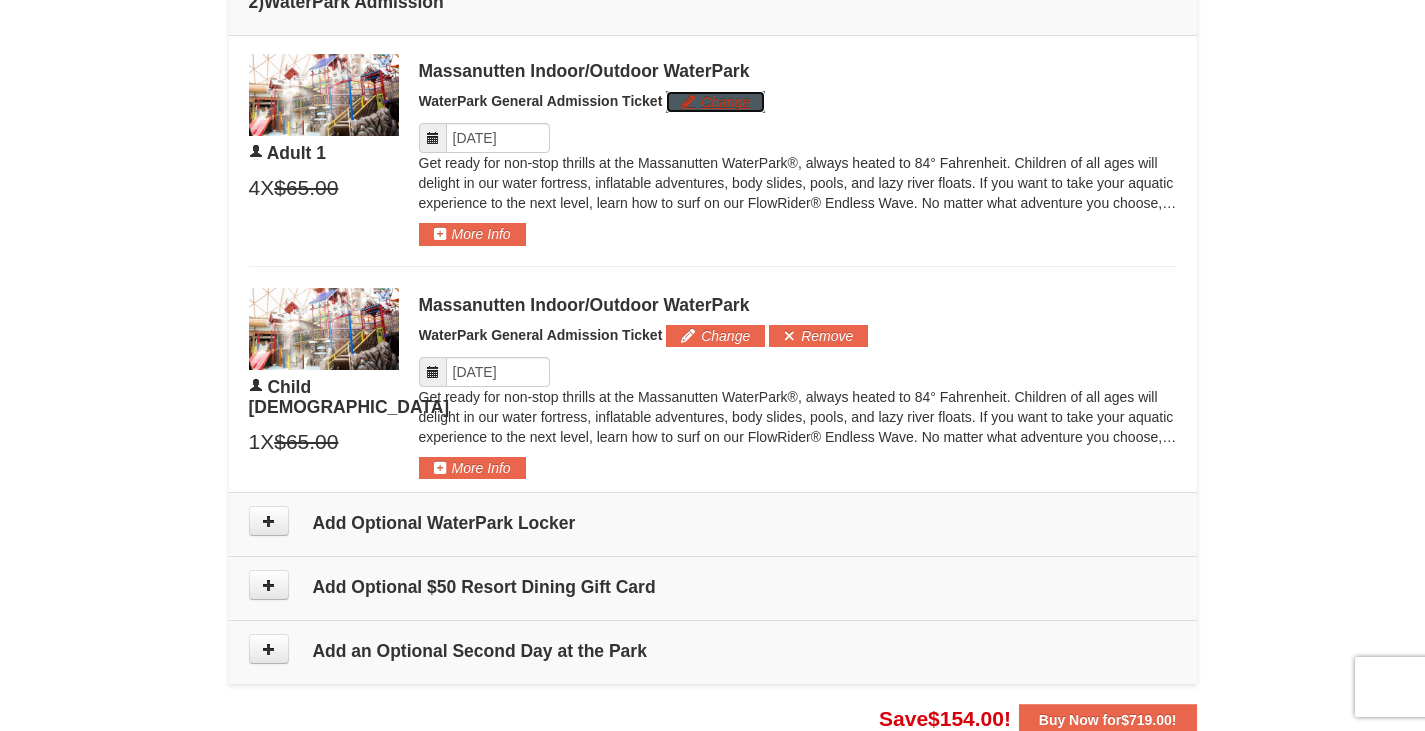 click on "Change" at bounding box center [715, 102] 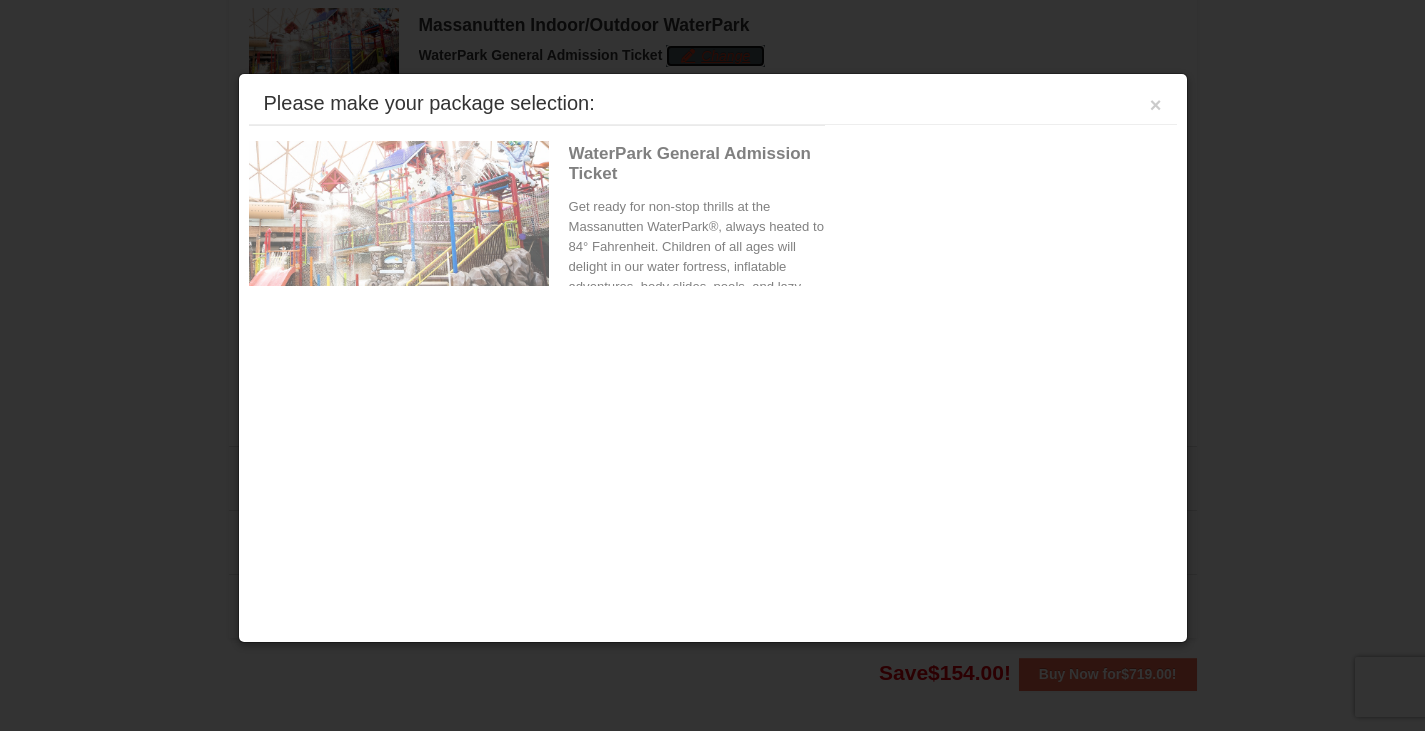 scroll, scrollTop: 1054, scrollLeft: 0, axis: vertical 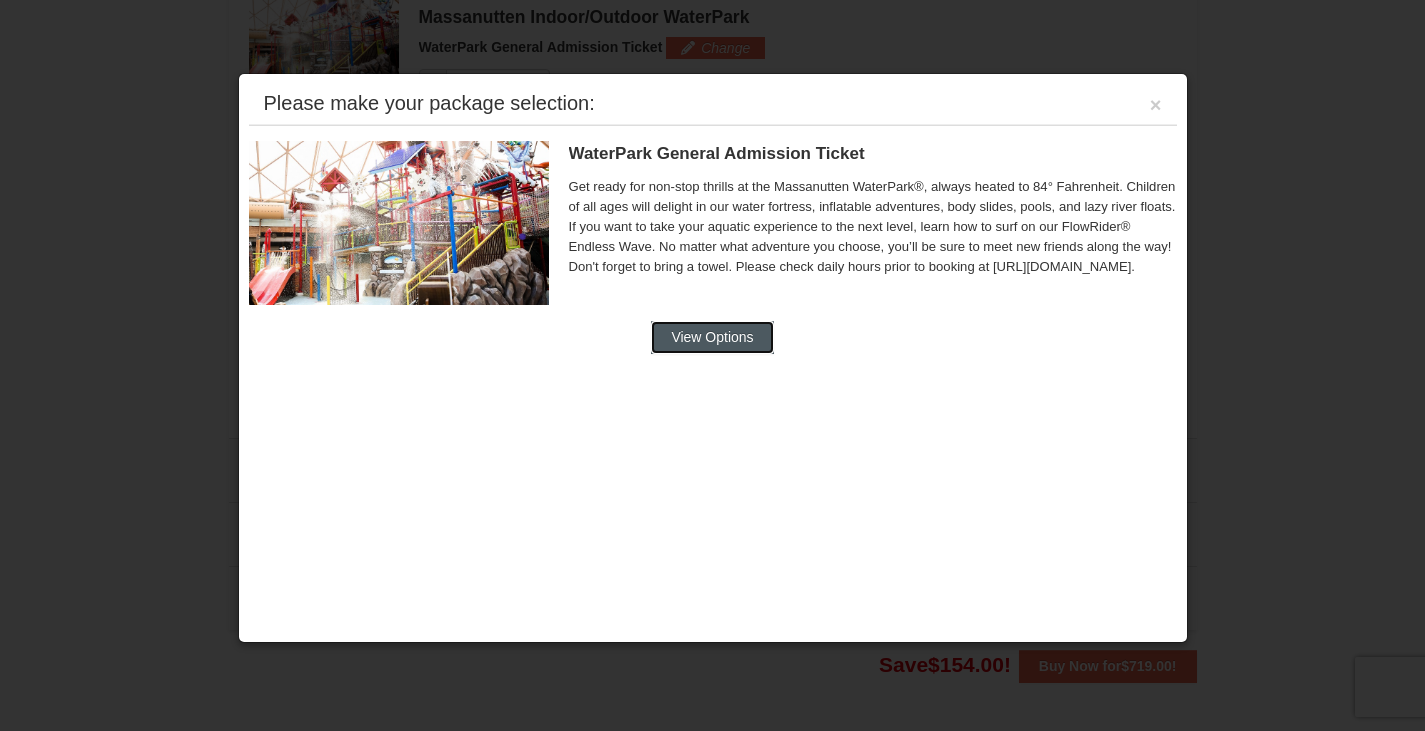 click on "View Options" at bounding box center [712, 337] 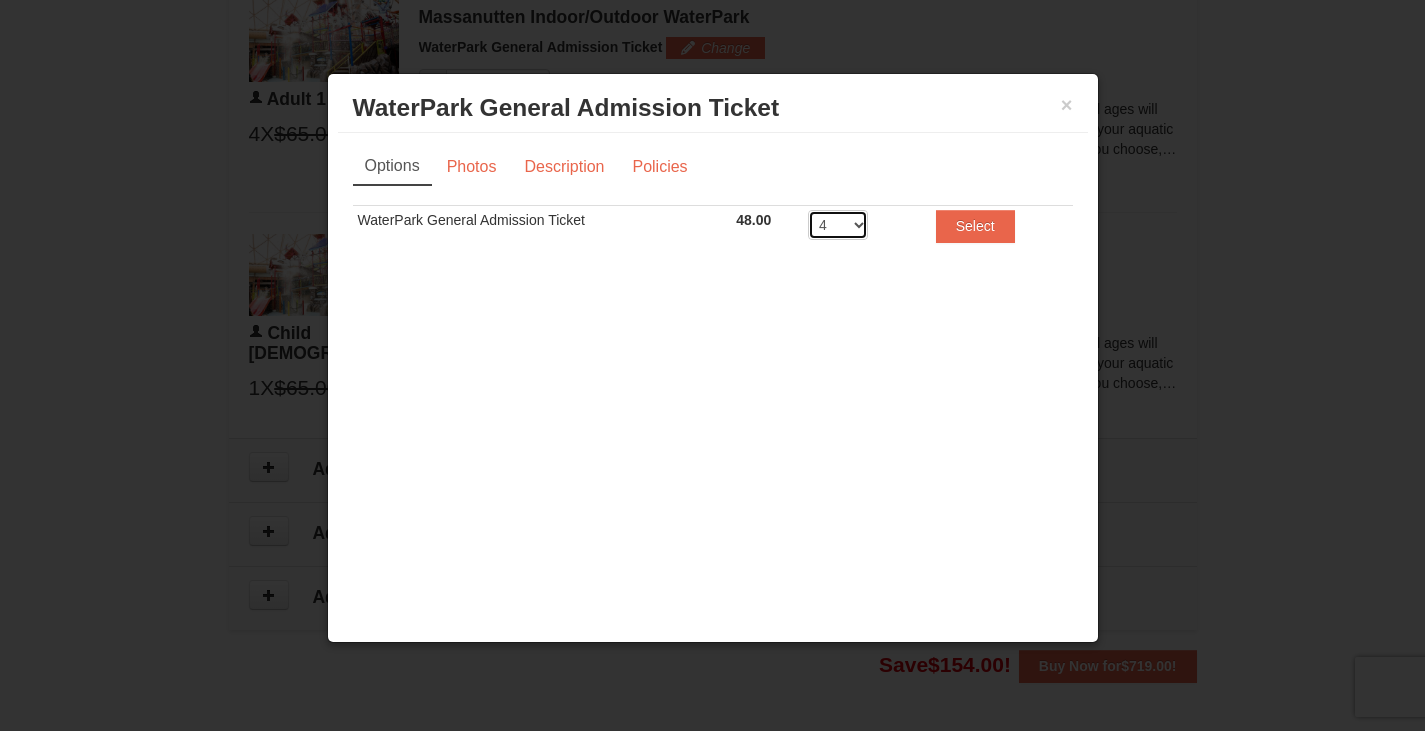 click on "2 3 4 5 6 7 8" at bounding box center [838, 225] 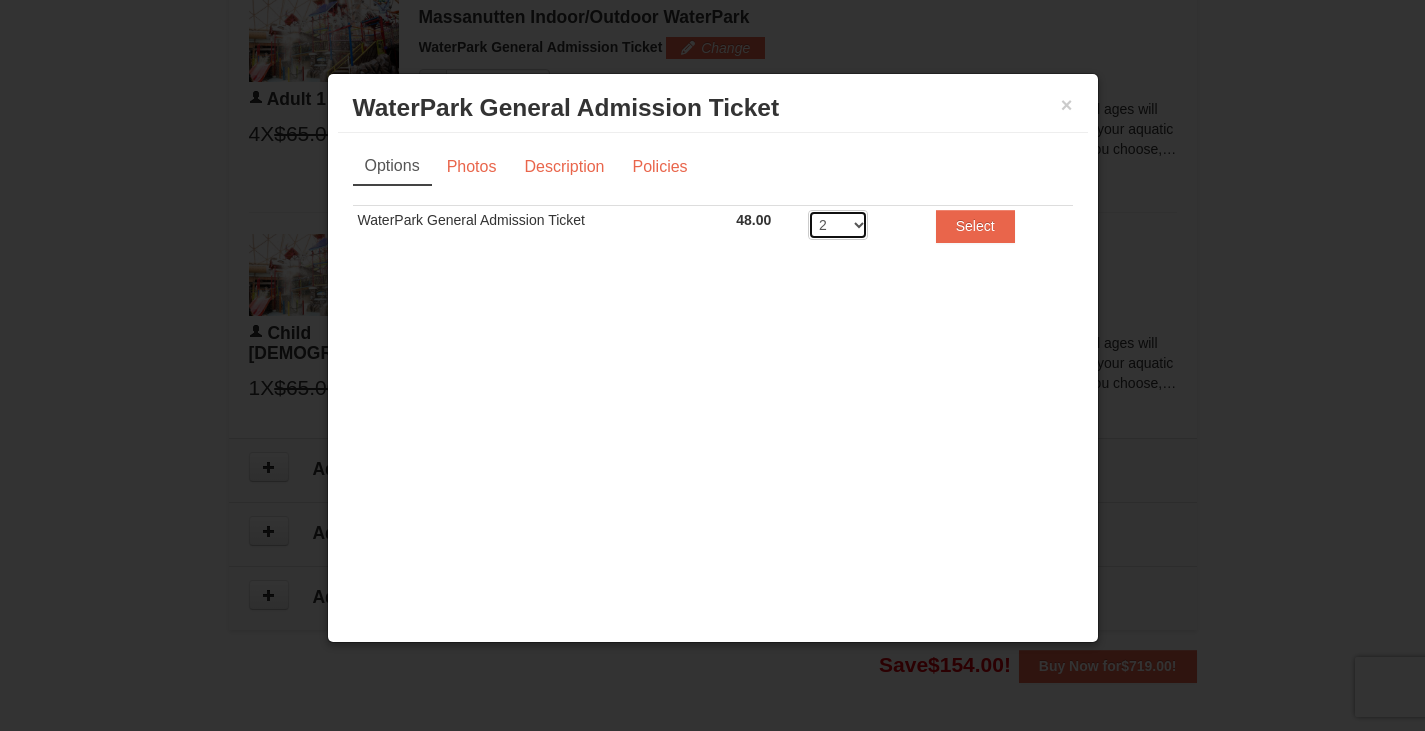 click on "2 3 4 5 6 7 8" at bounding box center (838, 225) 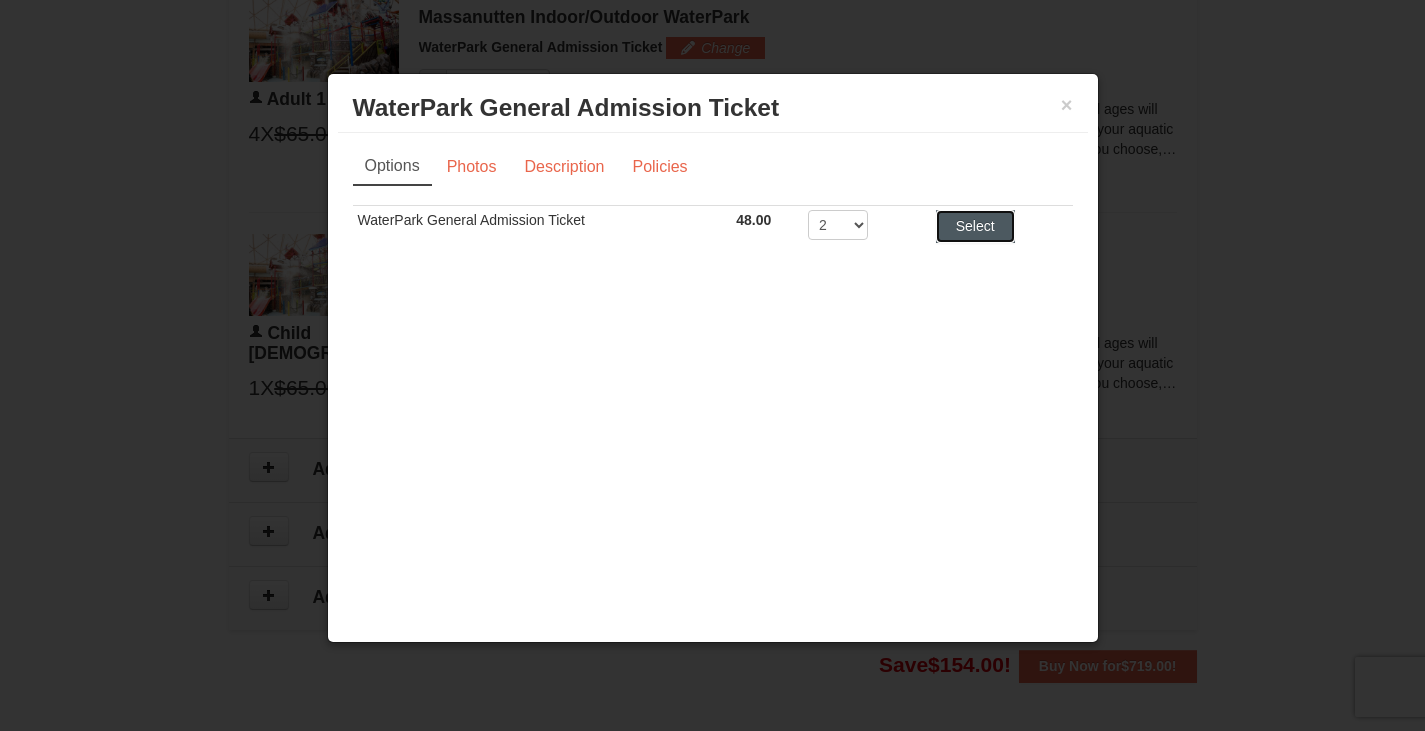 click on "Select" at bounding box center [975, 226] 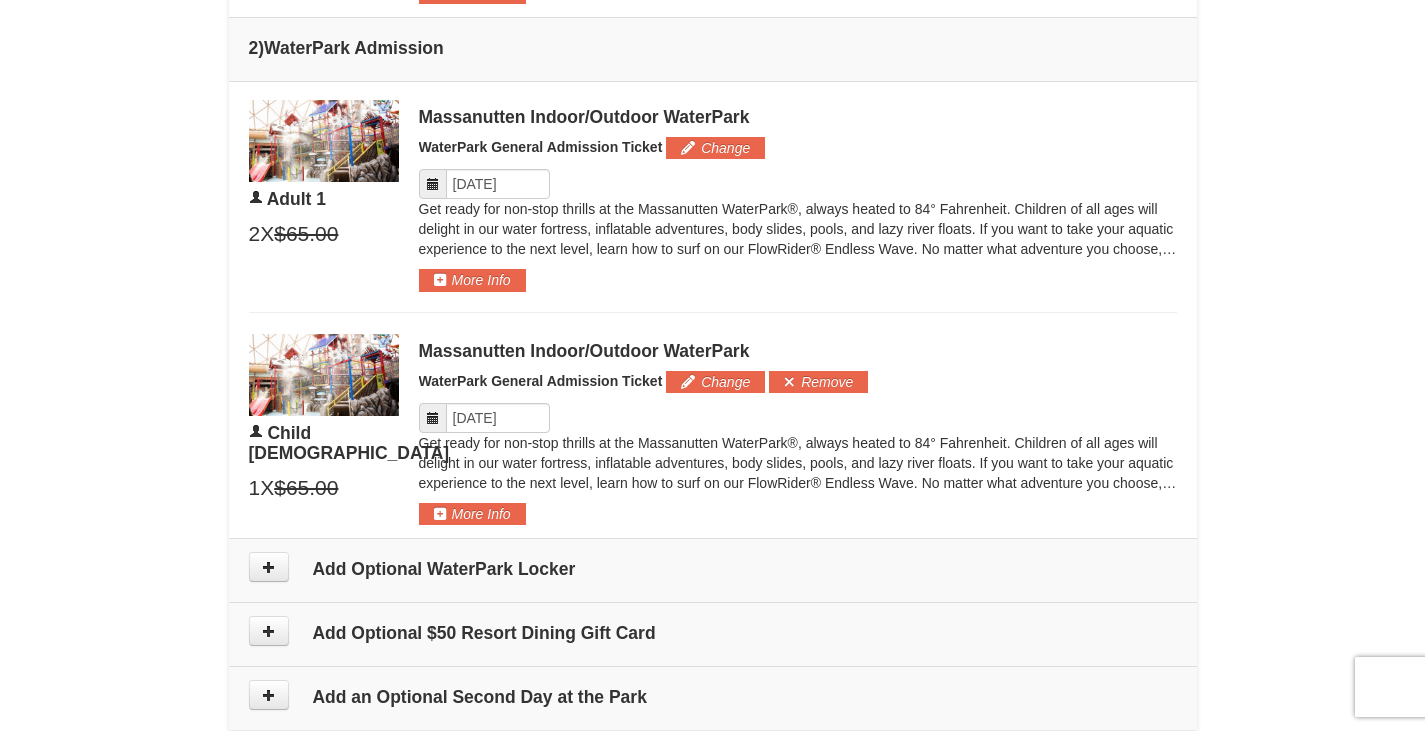 scroll, scrollTop: 854, scrollLeft: 0, axis: vertical 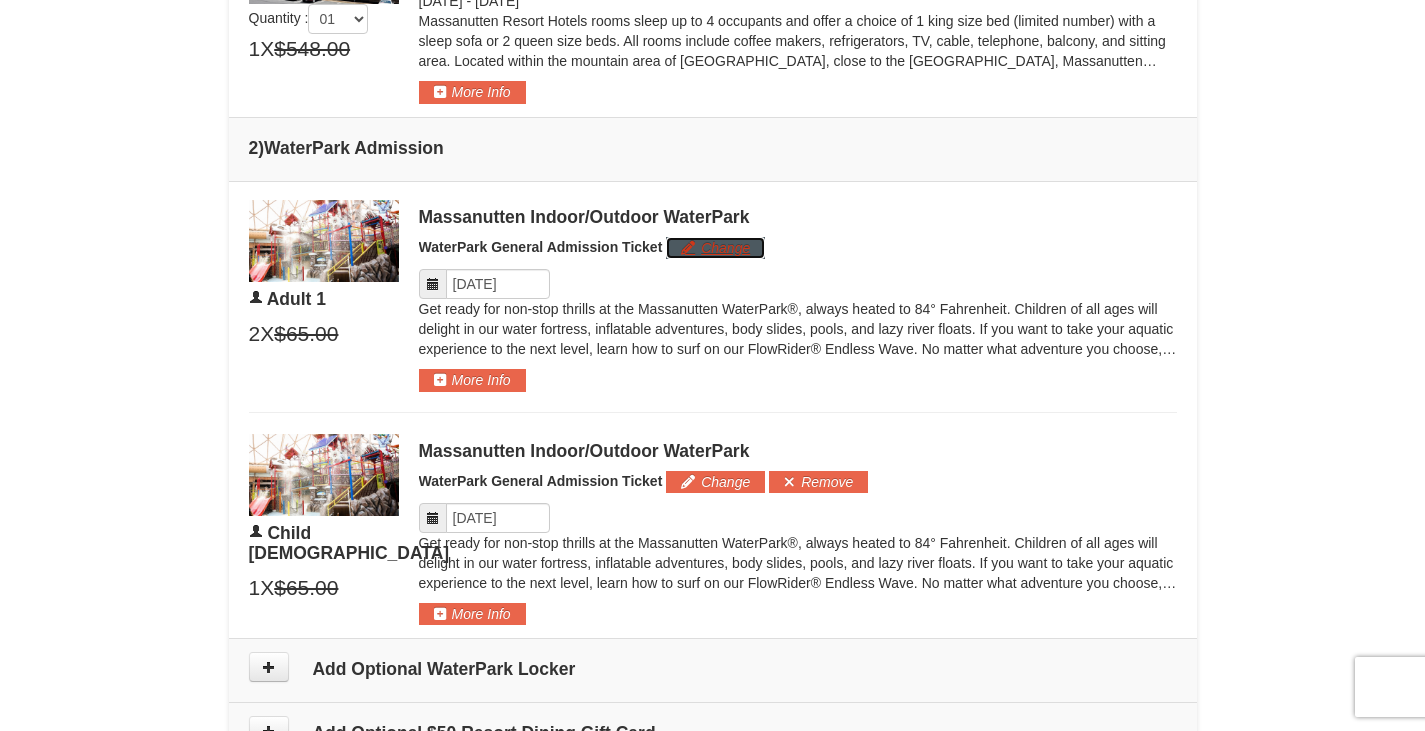 click on "Change" at bounding box center (715, 248) 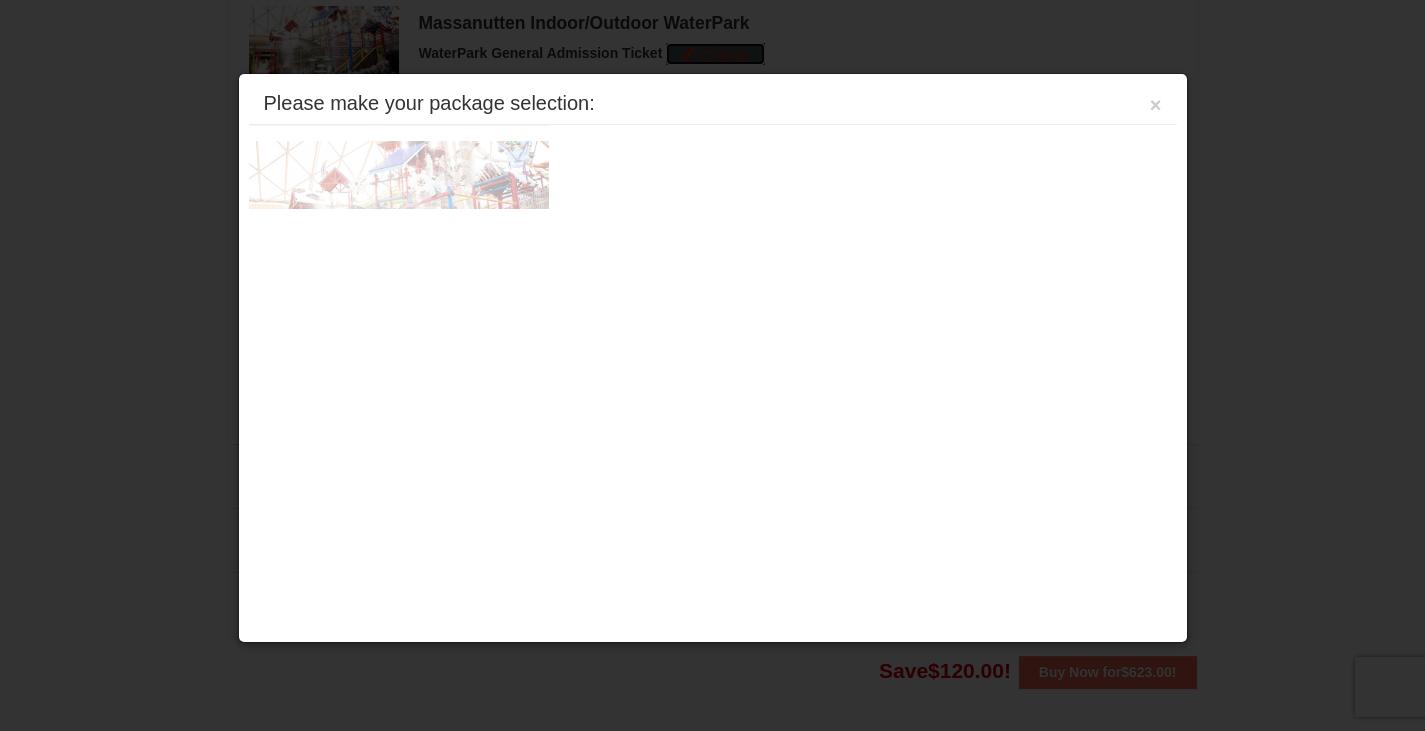 scroll, scrollTop: 1054, scrollLeft: 0, axis: vertical 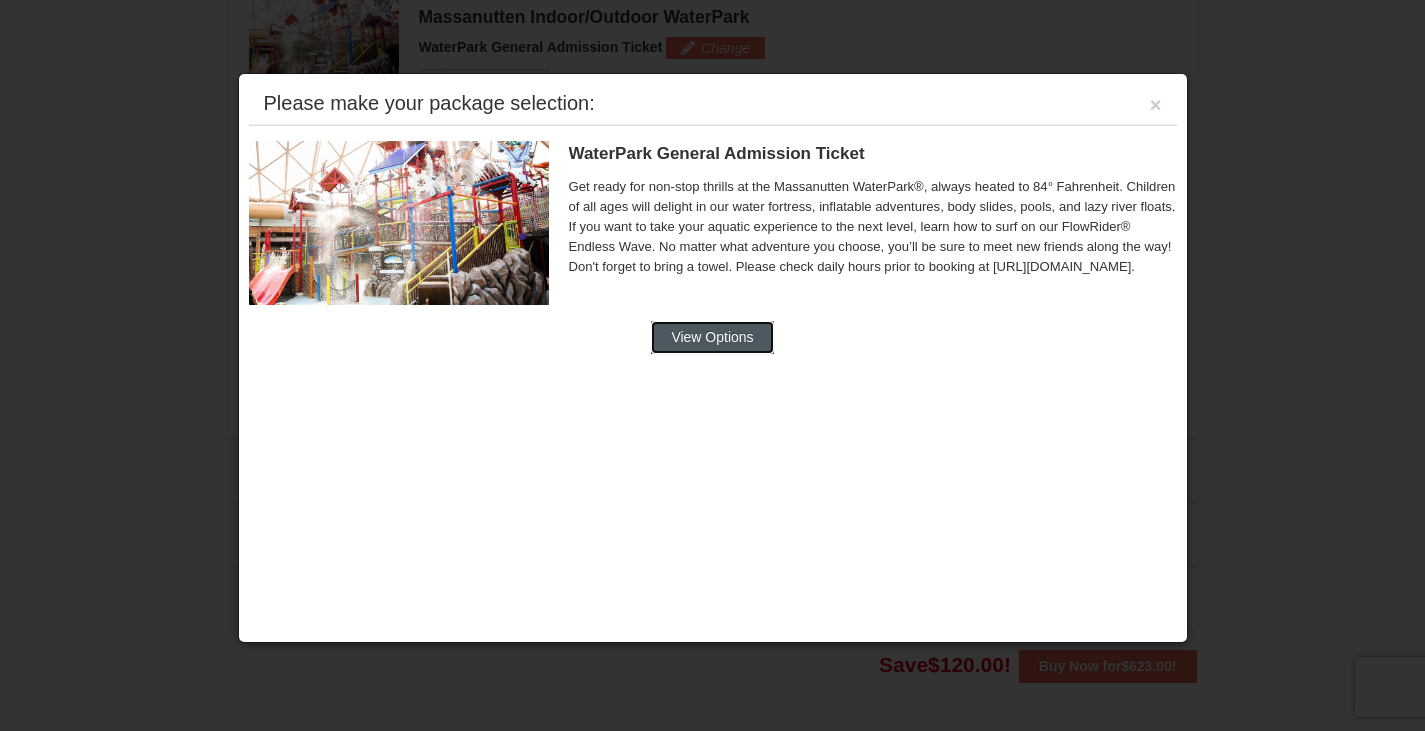 click on "View Options" at bounding box center (712, 337) 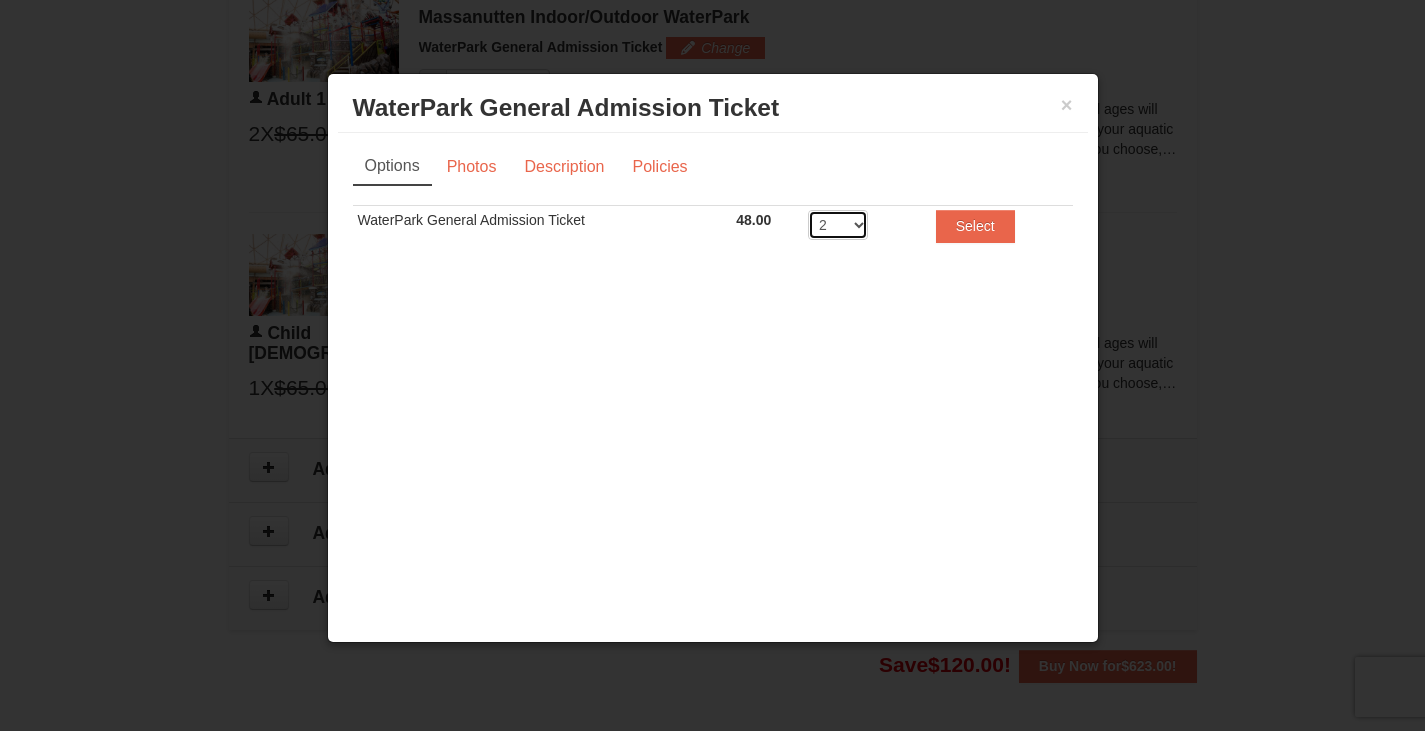 click on "2 3 4 5 6 7 8" at bounding box center [838, 225] 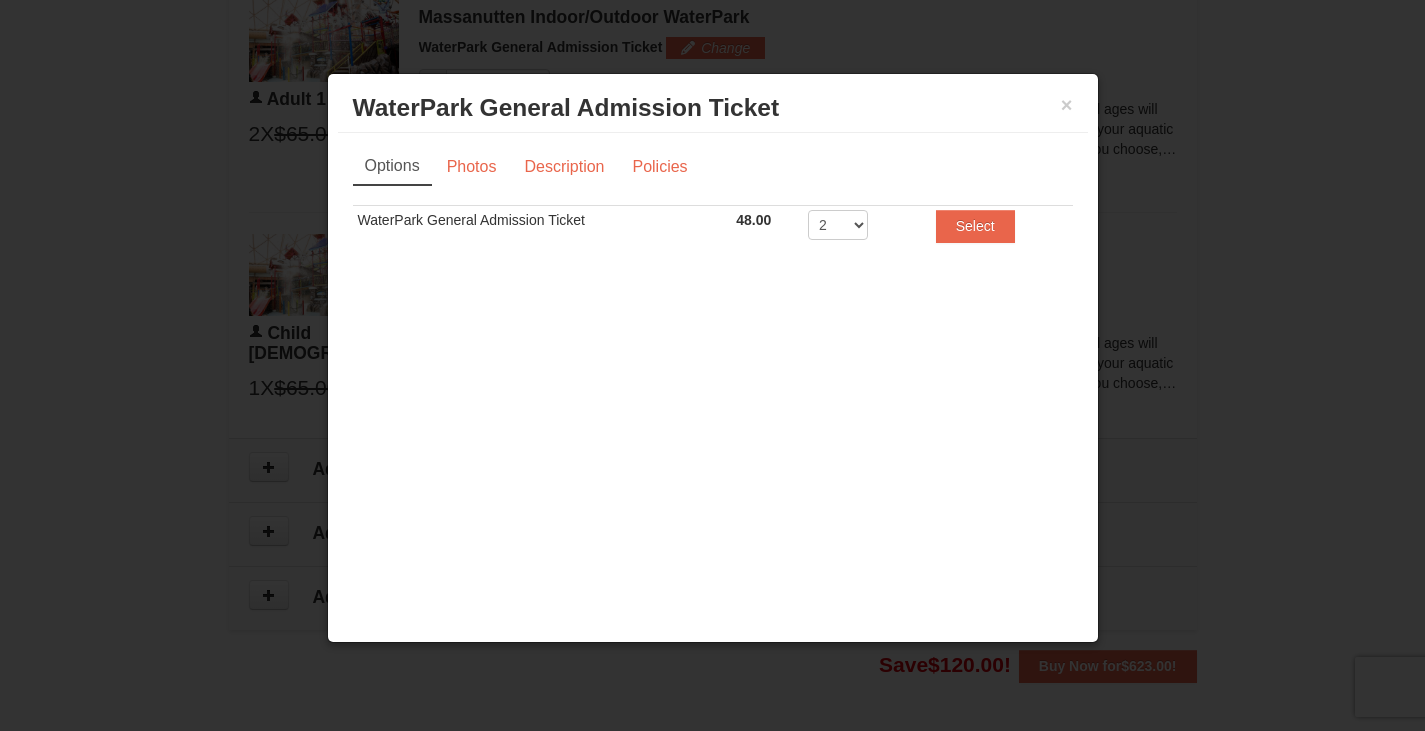 click on "WaterPark General Admission Ticket  Massanutten Indoor/Outdoor WaterPark" at bounding box center (713, 108) 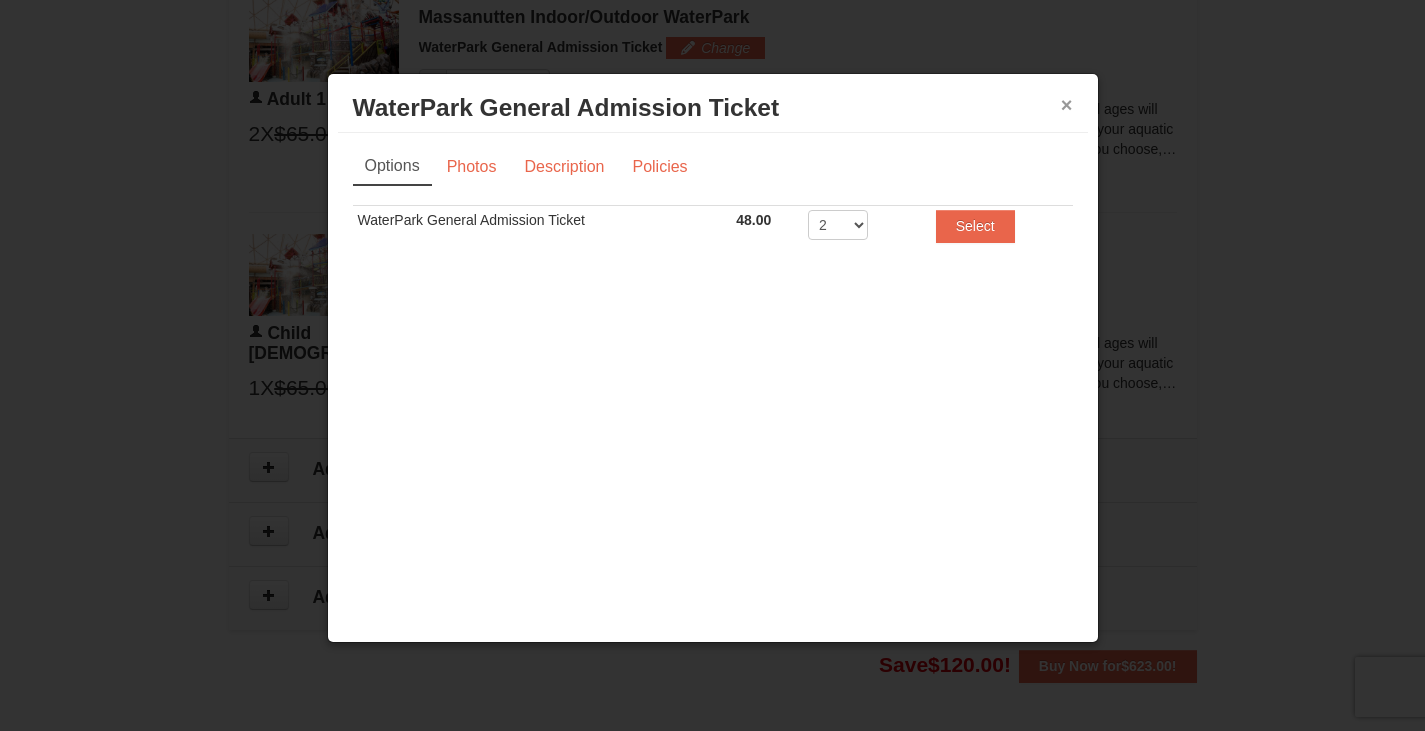 click on "×" at bounding box center (1067, 105) 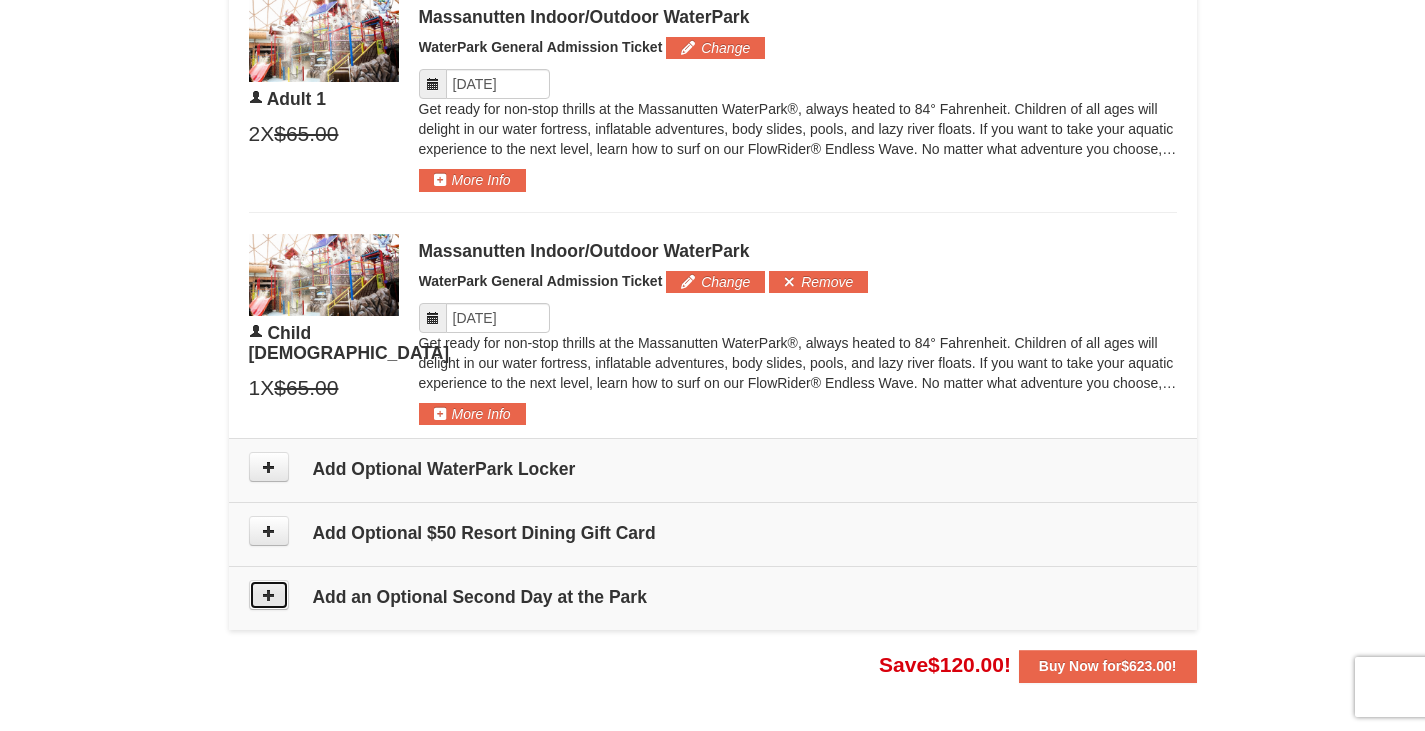 click at bounding box center [269, 595] 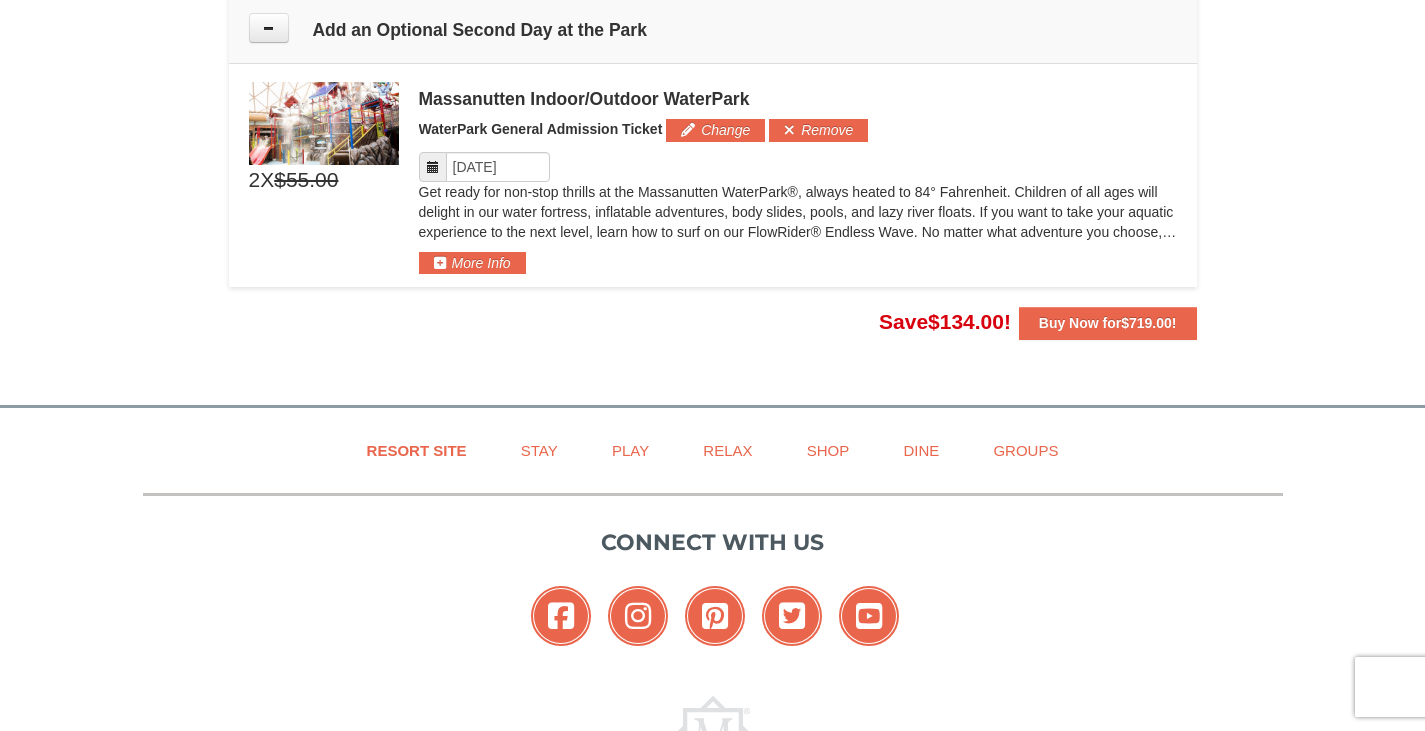 scroll, scrollTop: 1121, scrollLeft: 0, axis: vertical 